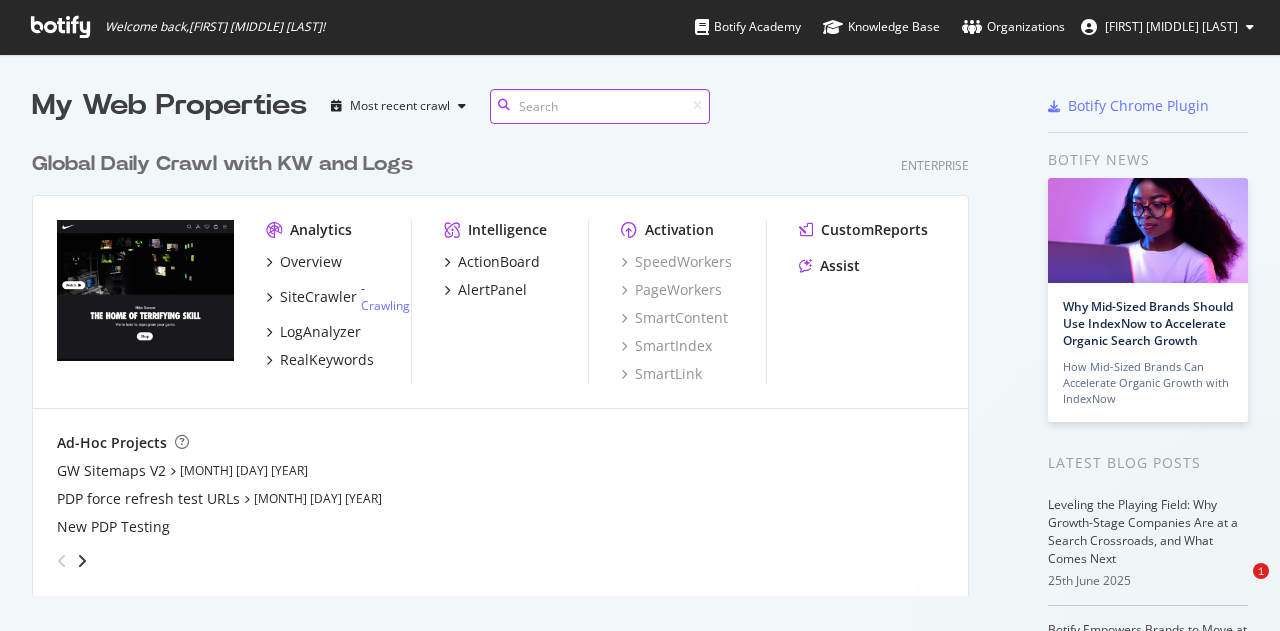 scroll, scrollTop: 0, scrollLeft: 0, axis: both 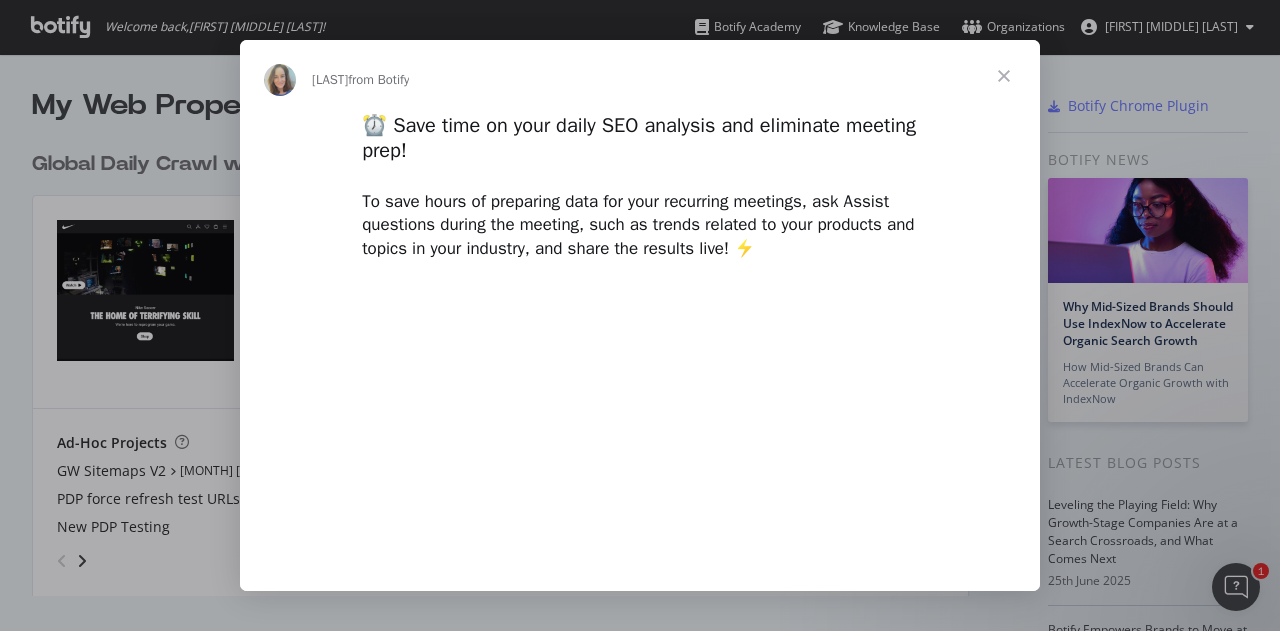click at bounding box center [1004, 76] 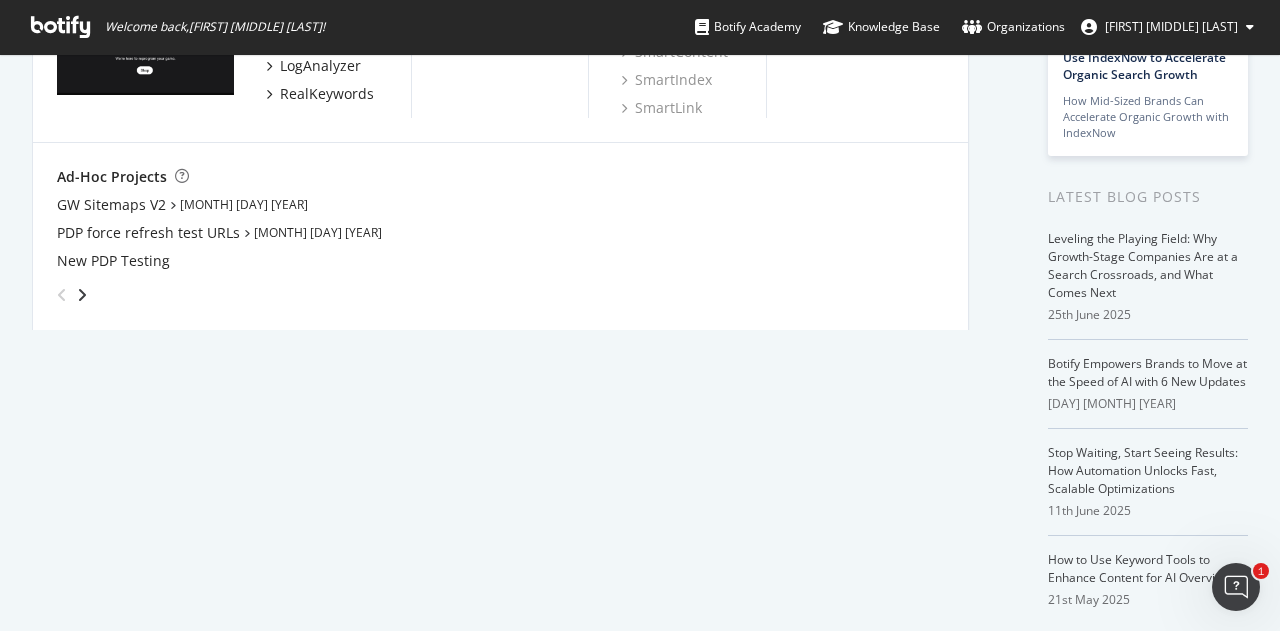 scroll, scrollTop: 0, scrollLeft: 0, axis: both 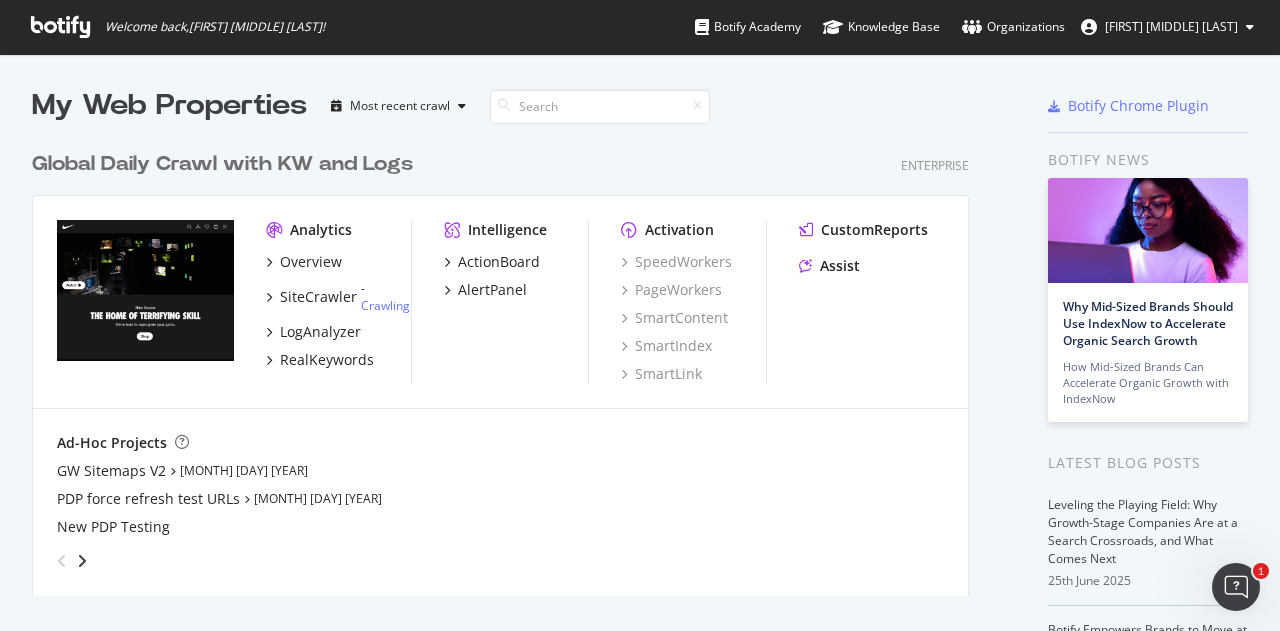 click on "[FIRST] [MIDDLE] [LAST]" at bounding box center (1171, 26) 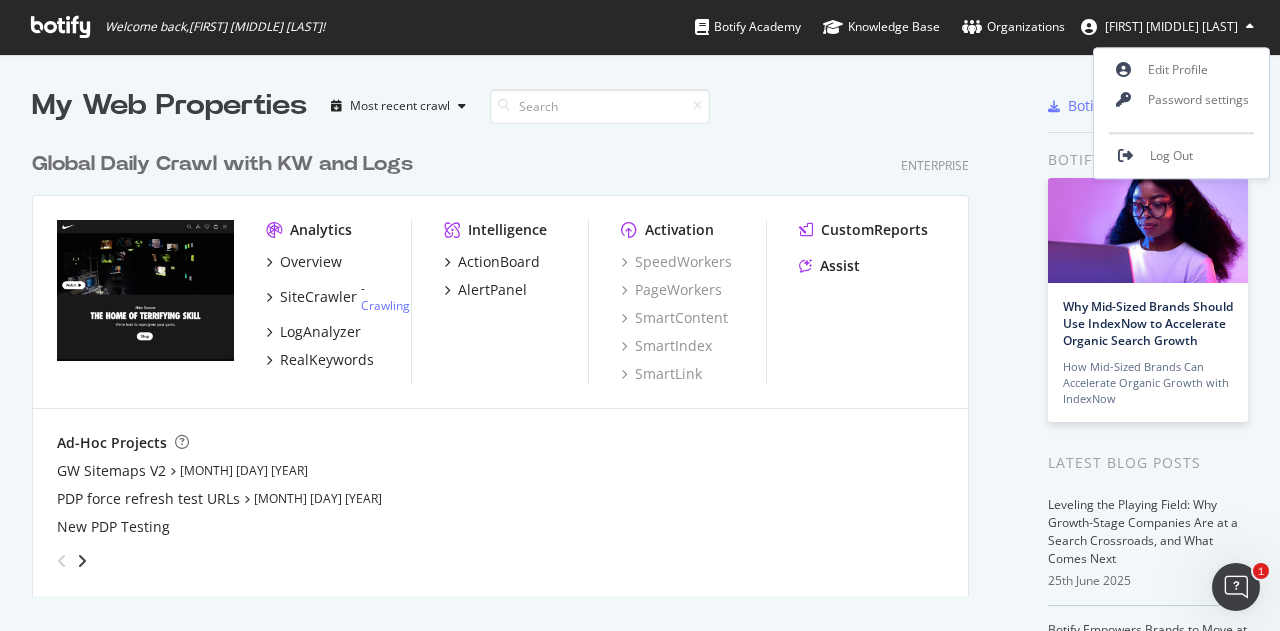click on "My Web Properties Most recent crawl" at bounding box center (467, 106) 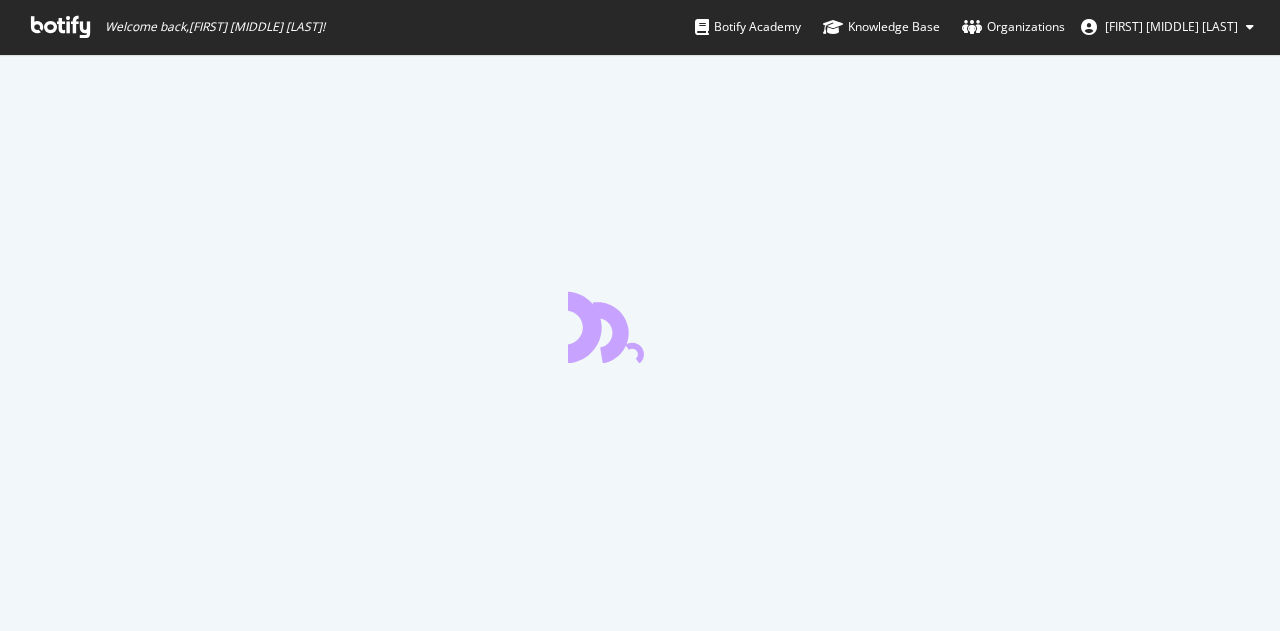 scroll, scrollTop: 0, scrollLeft: 0, axis: both 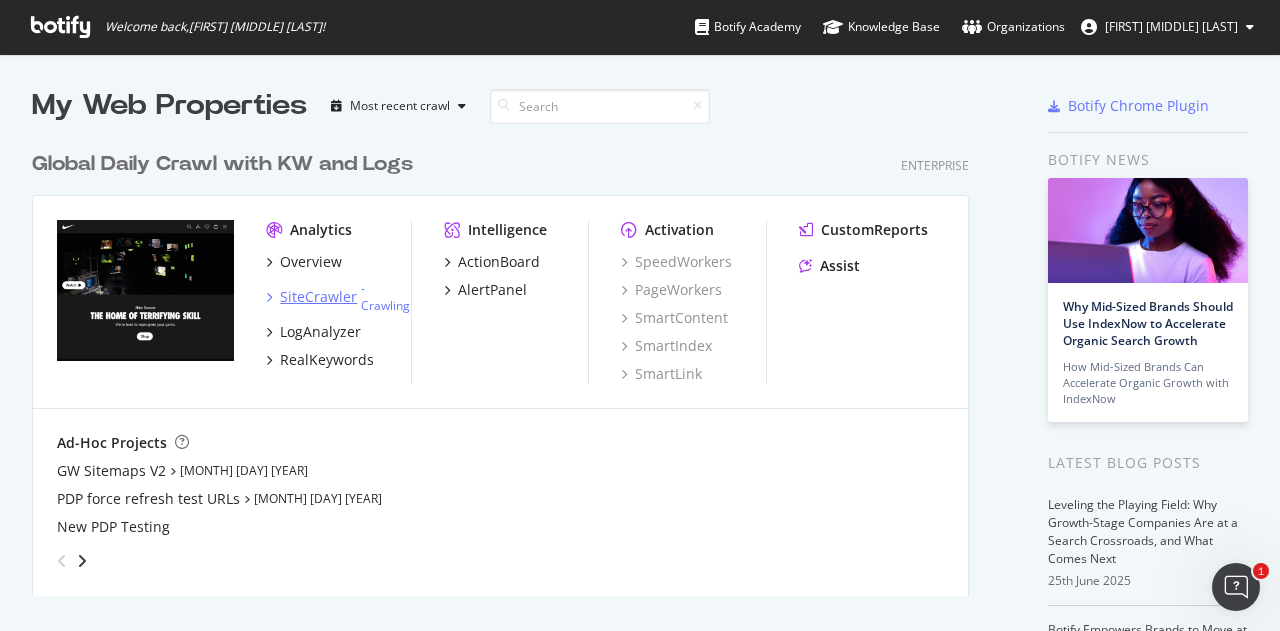 click on "SiteCrawler -   Crawling" at bounding box center (338, 297) 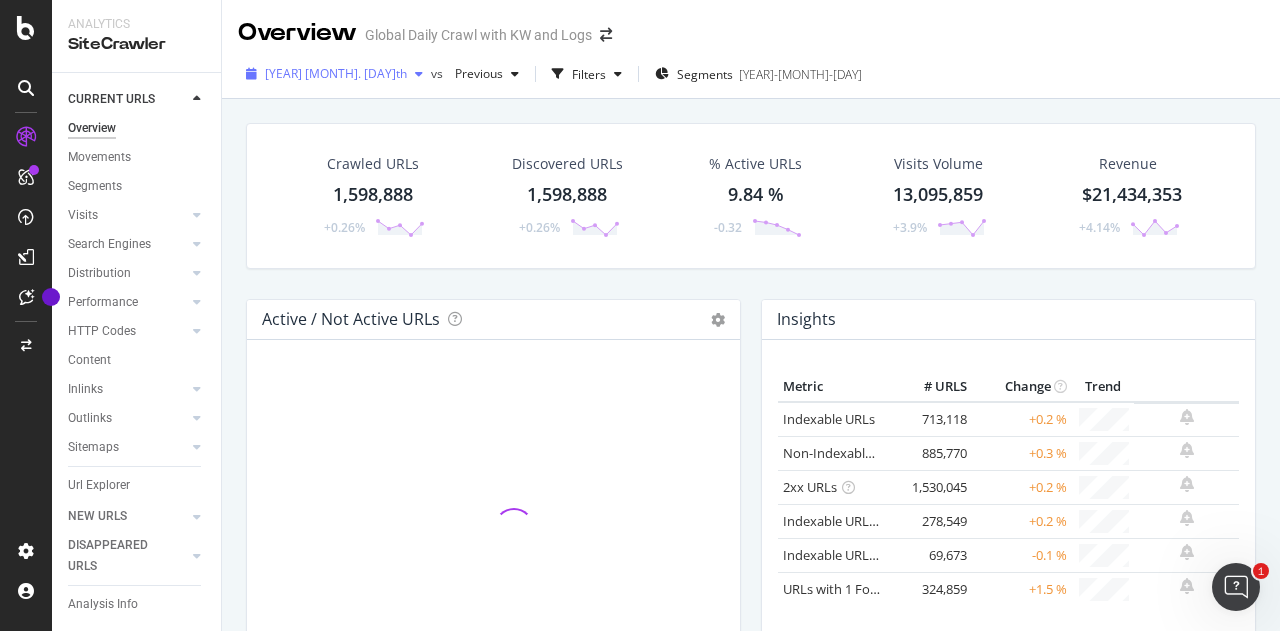 click at bounding box center [419, 74] 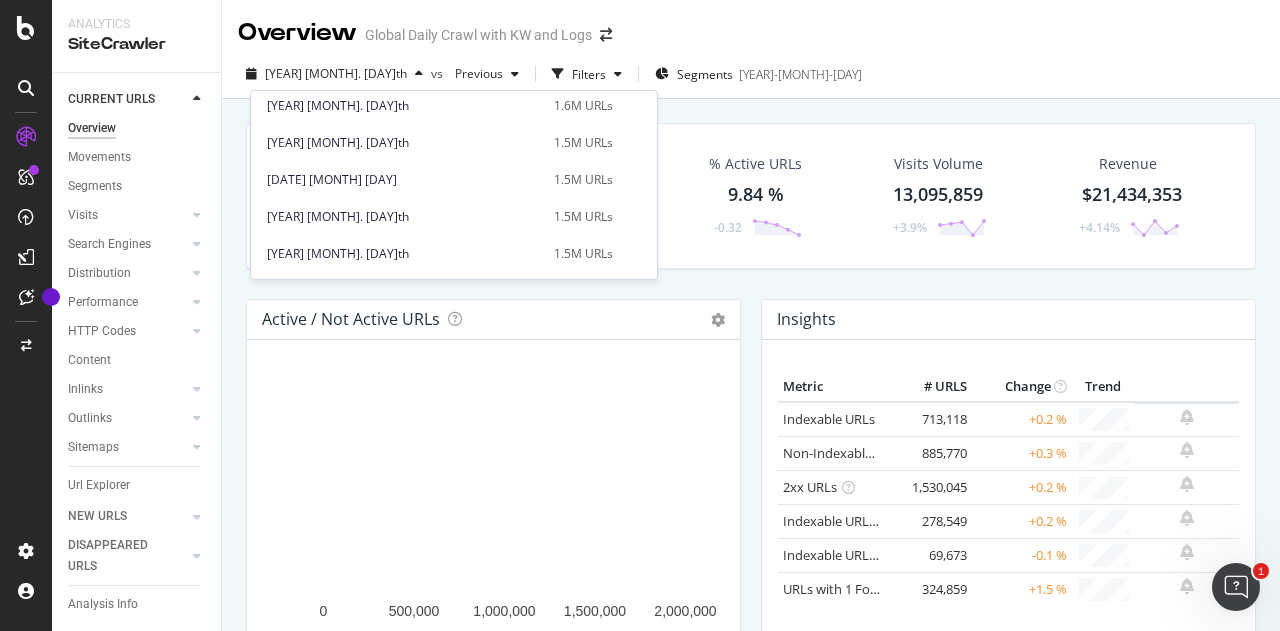 scroll, scrollTop: 1700, scrollLeft: 0, axis: vertical 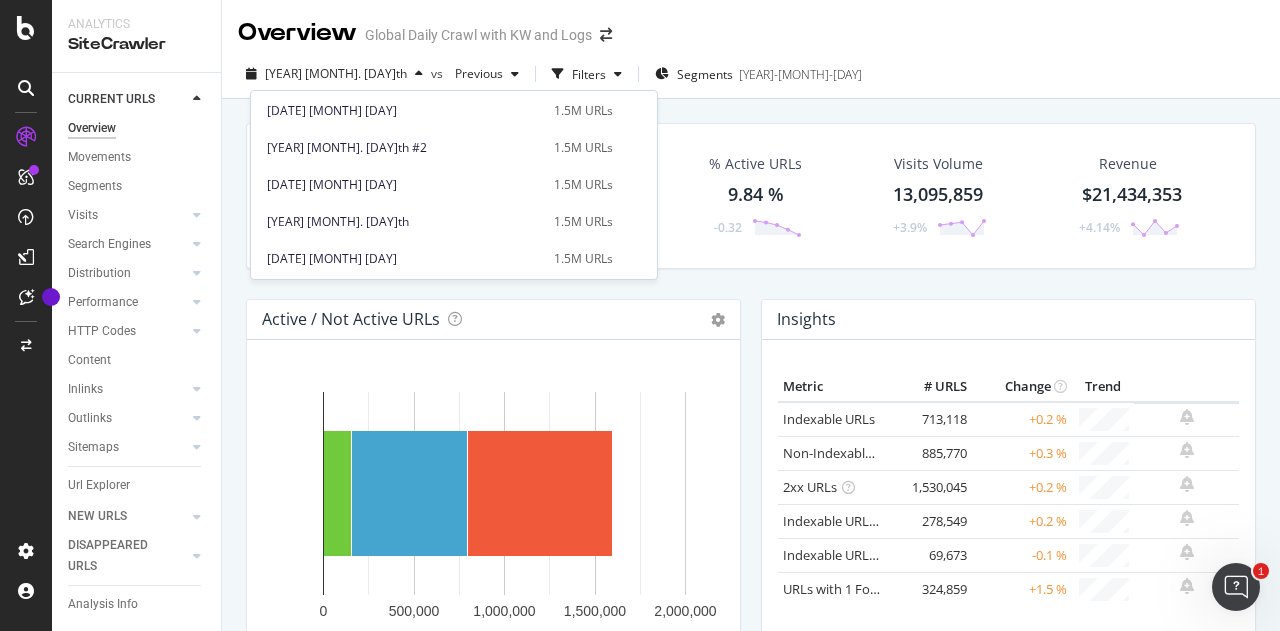click on "Crawled URLs 1,598,888 +0.26% Discovered URLs 1,598,888 +0.26% % Active URLs 9.84 % -0.32 Visits Volume 13,095,859 +3.9% Revenue $21,434,353 +4.14%" at bounding box center [751, 211] 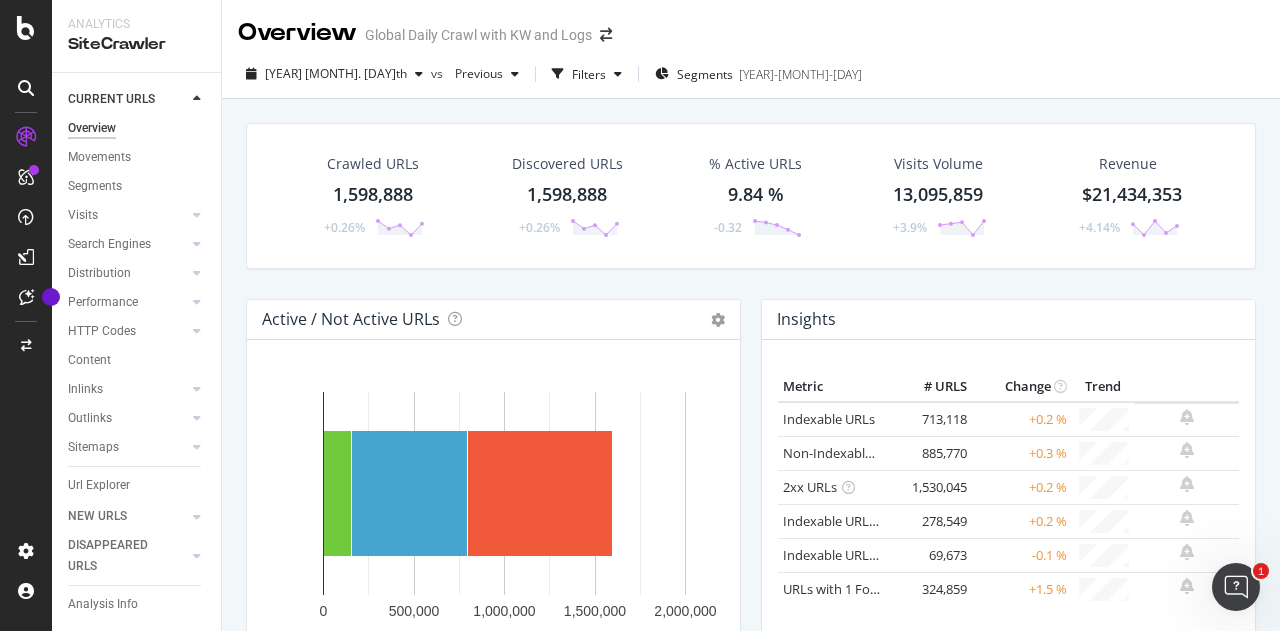 click on "% Active URLs" at bounding box center (755, 164) 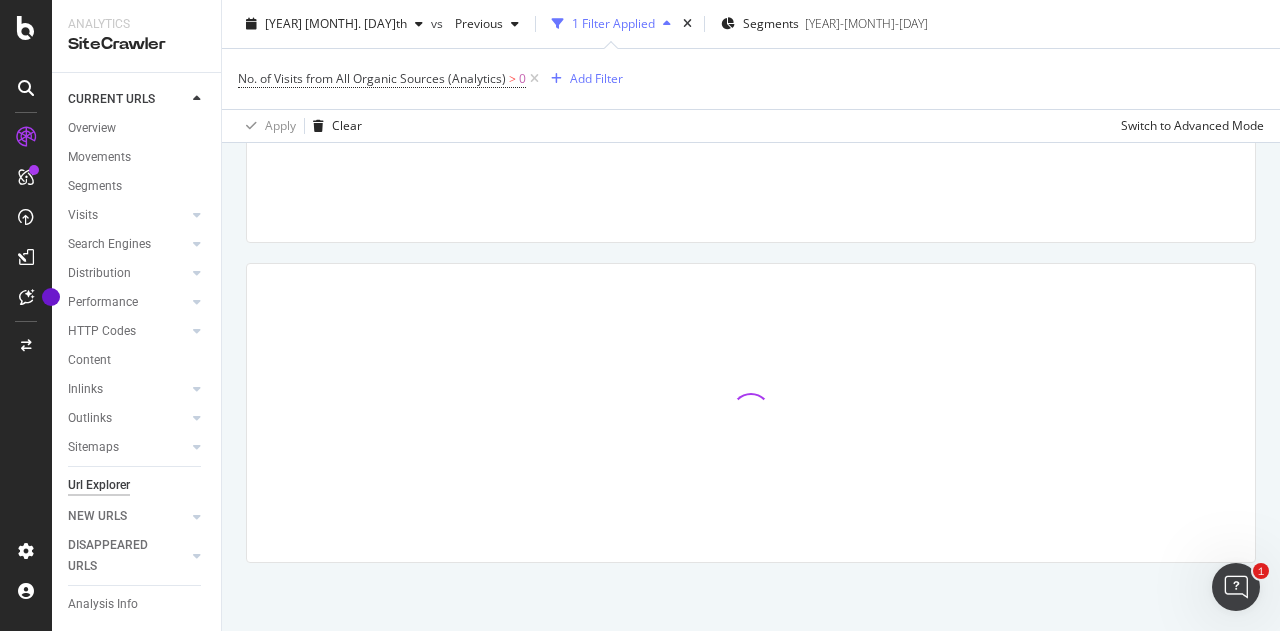 scroll, scrollTop: 0, scrollLeft: 0, axis: both 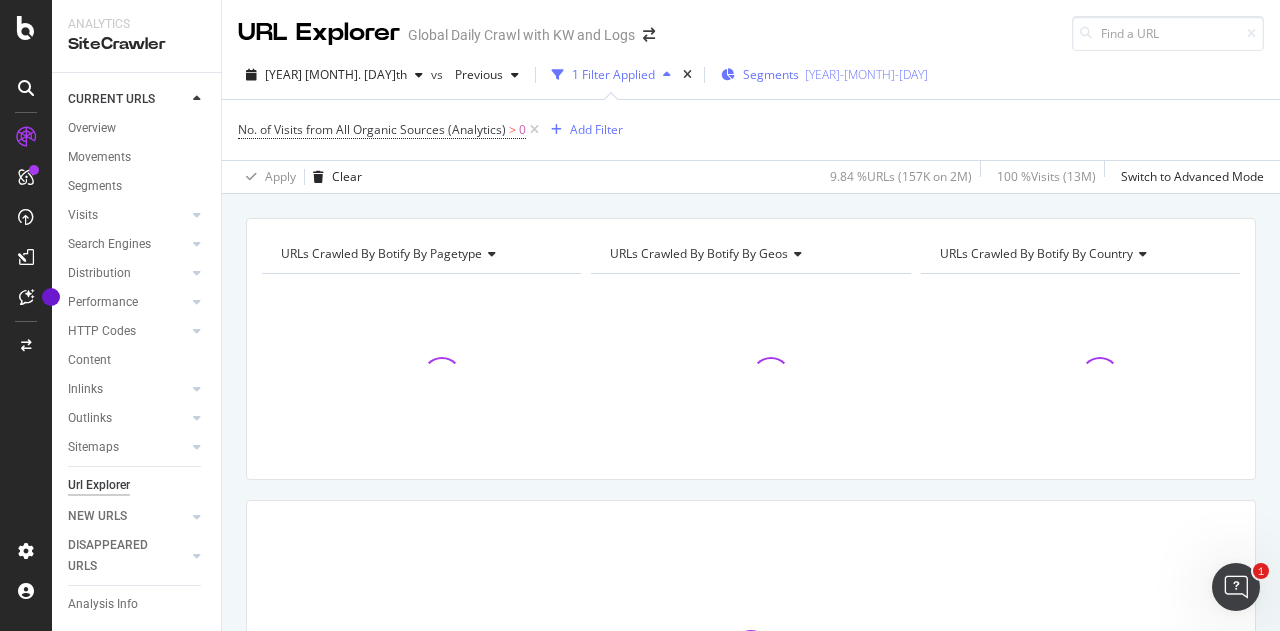 click on "Segments" at bounding box center [771, 74] 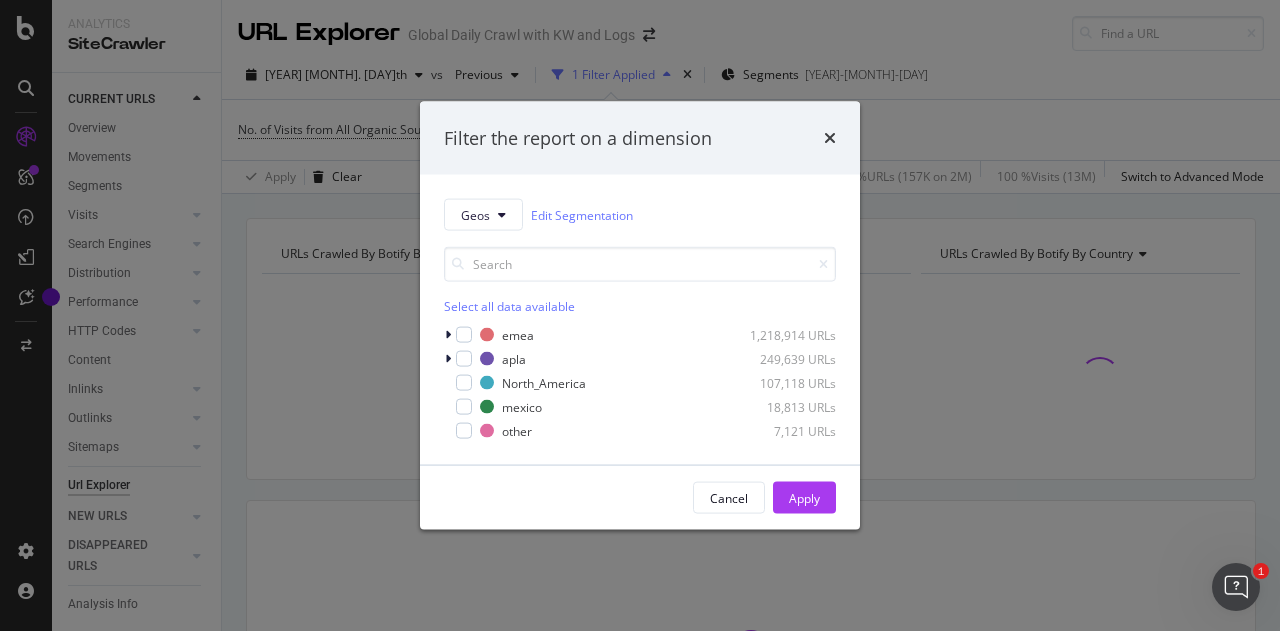 click at bounding box center (464, 407) 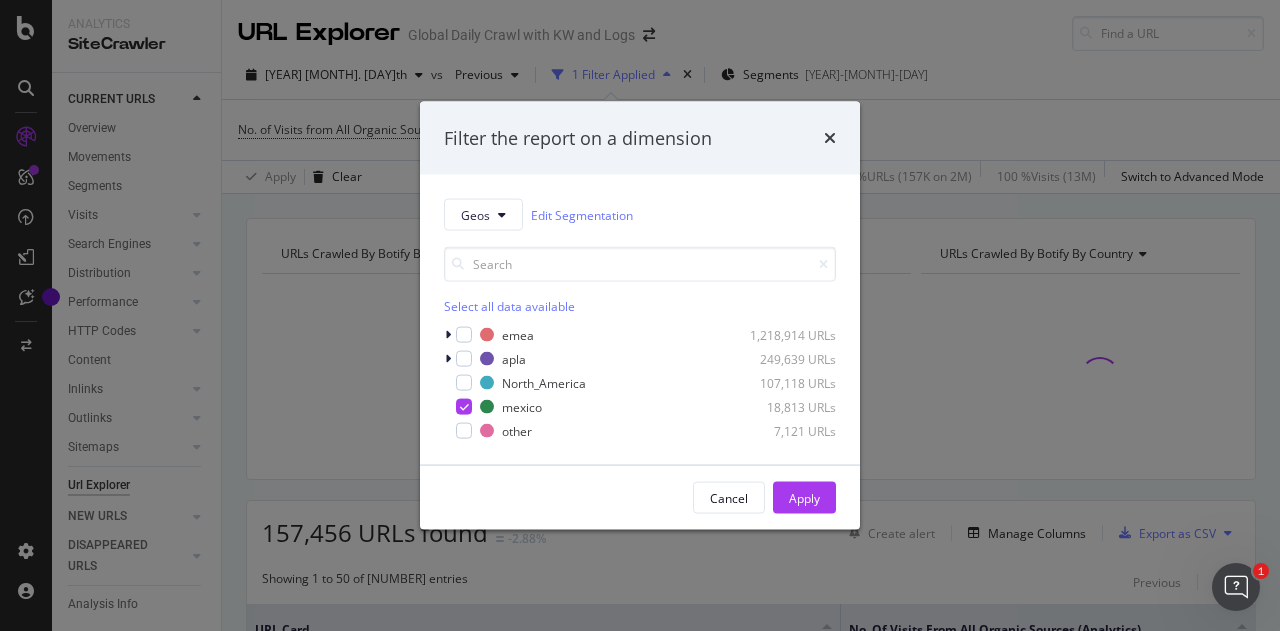 drag, startPoint x: 819, startPoint y: 496, endPoint x: 775, endPoint y: 465, distance: 53.823788 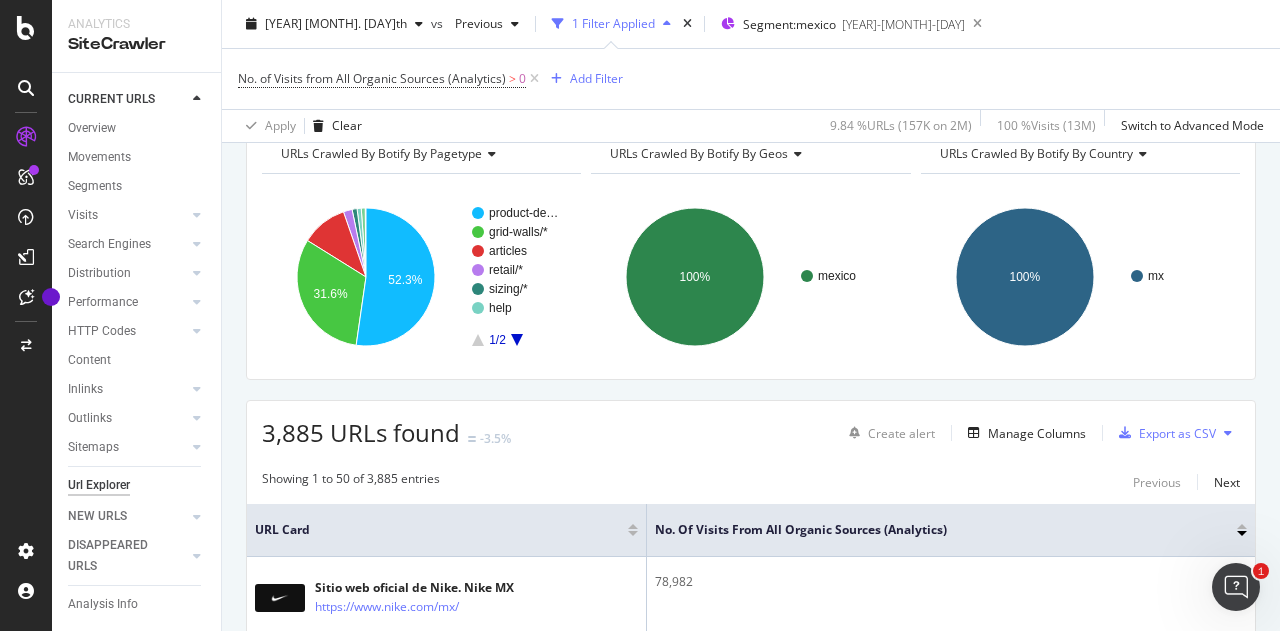 scroll, scrollTop: 0, scrollLeft: 0, axis: both 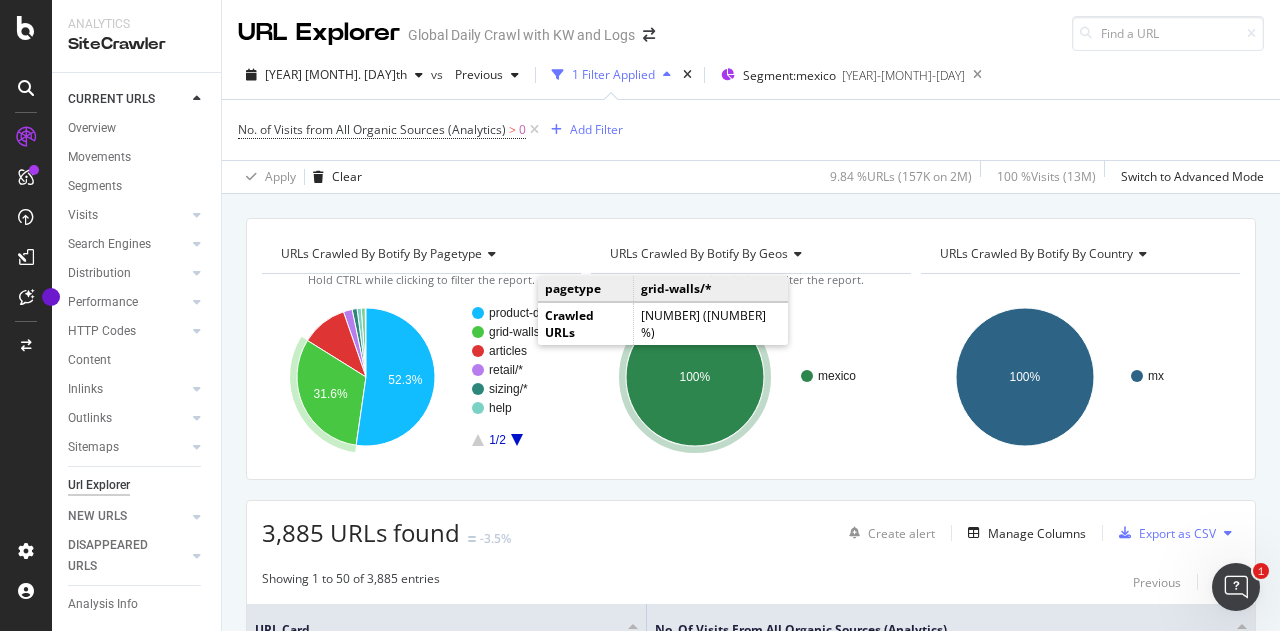 click on "grid-walls/*" 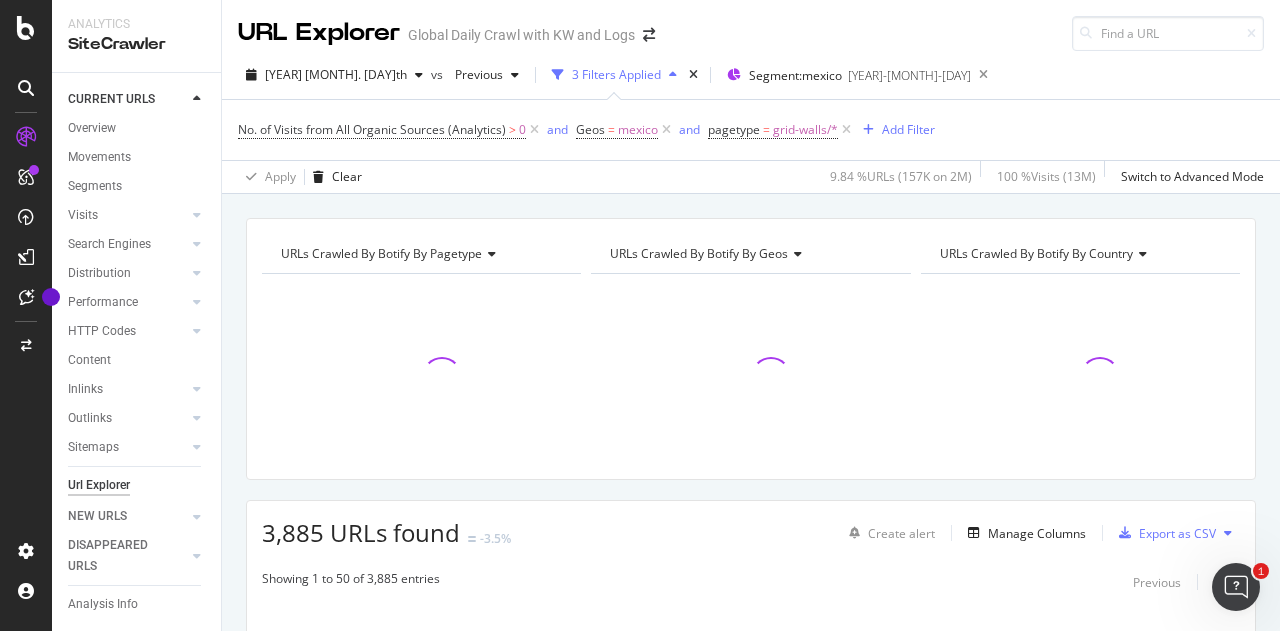 drag, startPoint x: 625, startPoint y: 430, endPoint x: 233, endPoint y: 365, distance: 397.35248 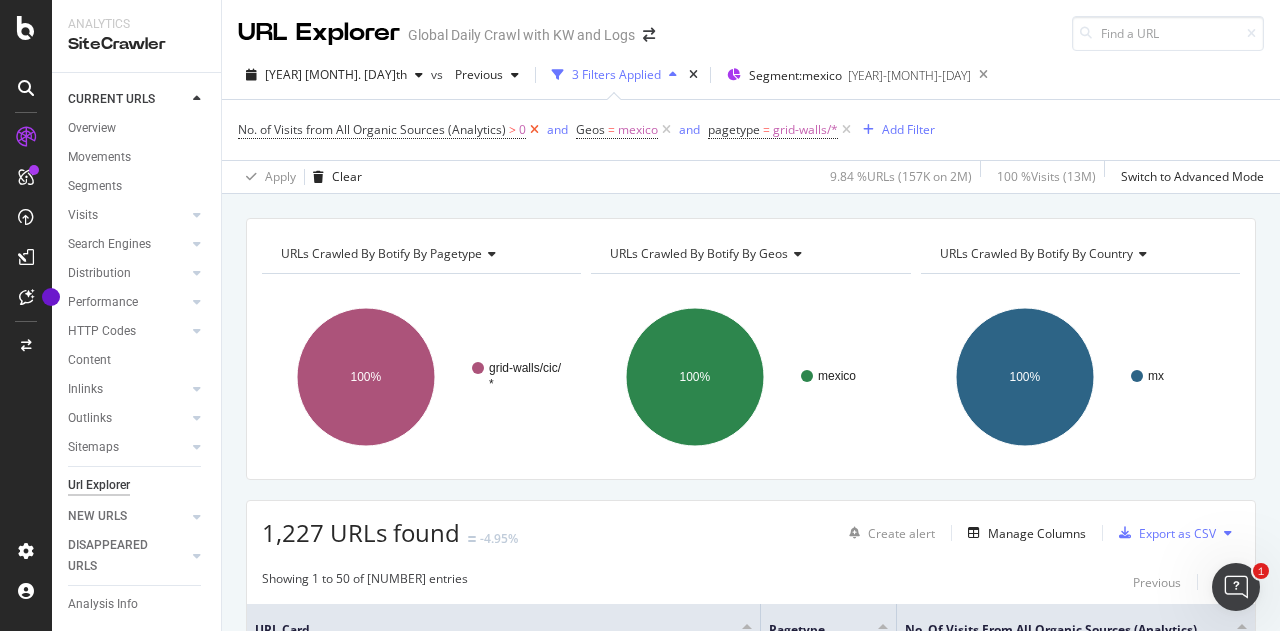 click at bounding box center [534, 130] 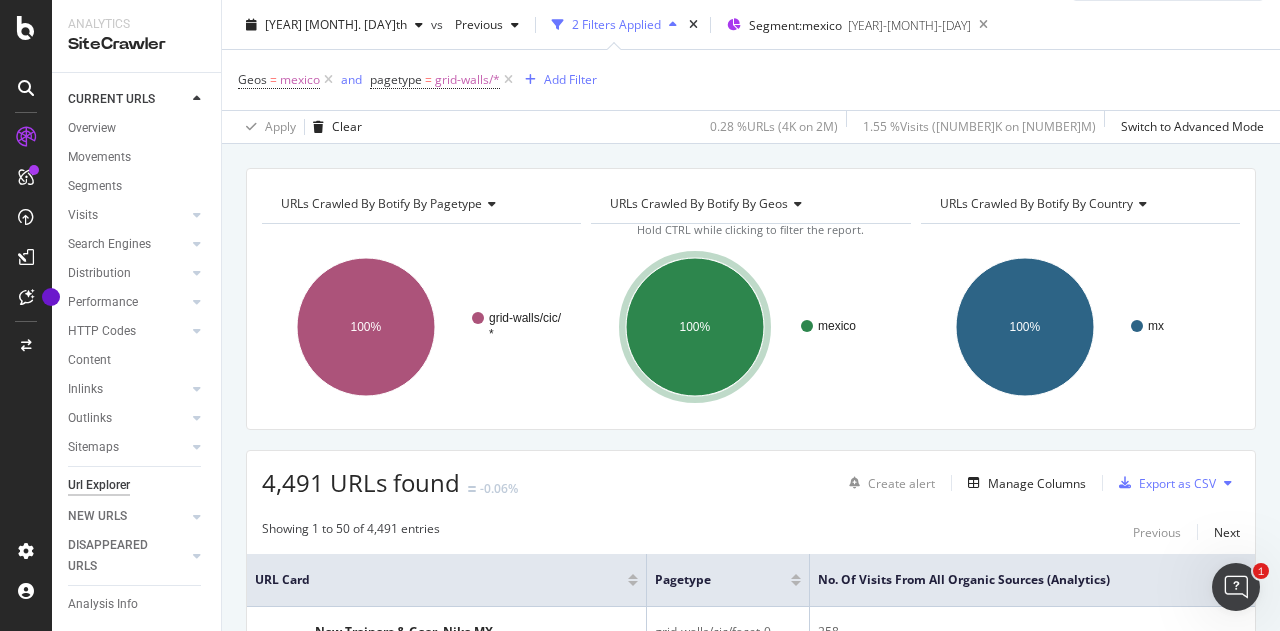scroll, scrollTop: 0, scrollLeft: 0, axis: both 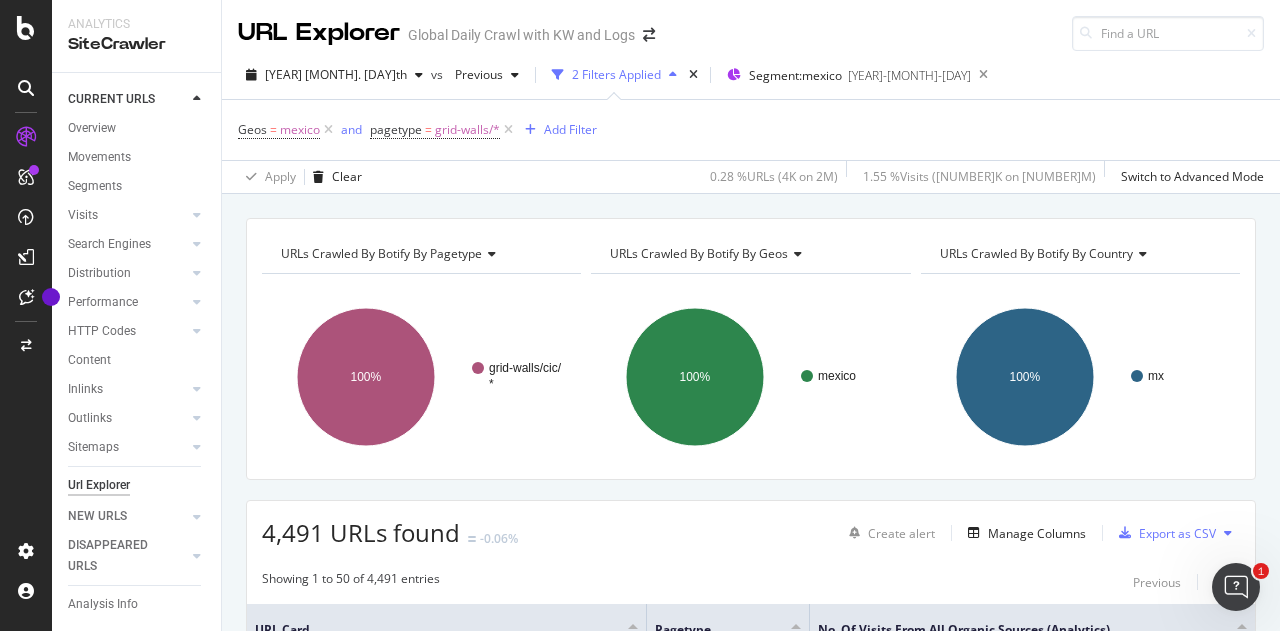 click at bounding box center (1140, 254) 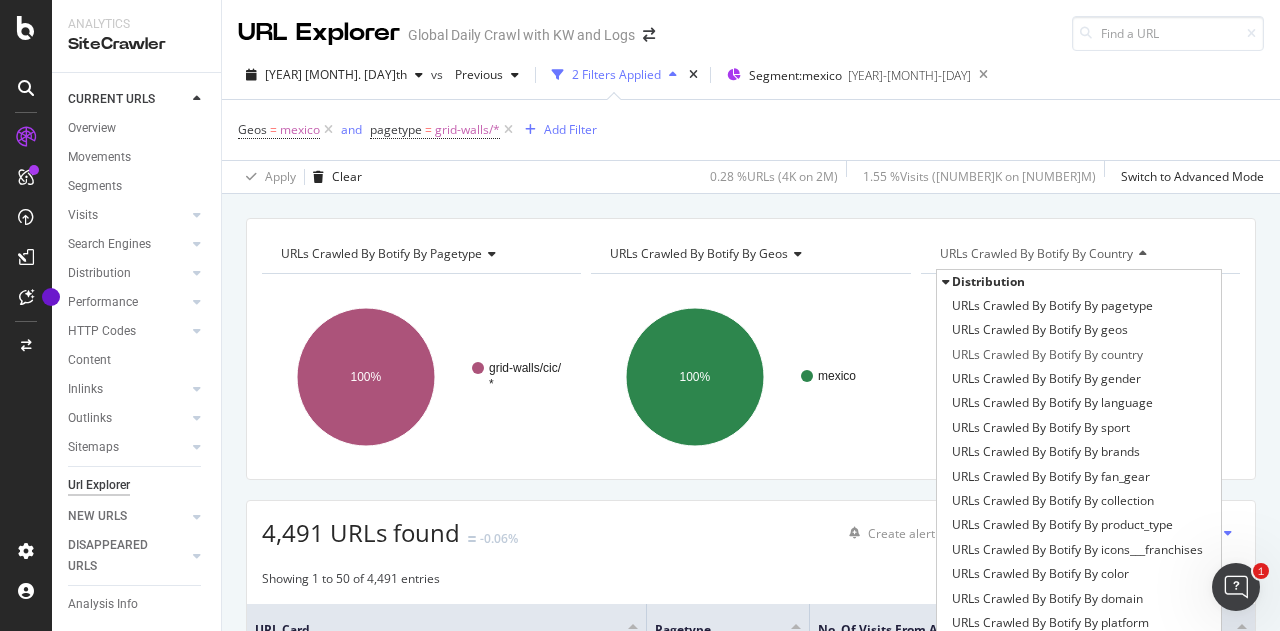 click at bounding box center [1140, 254] 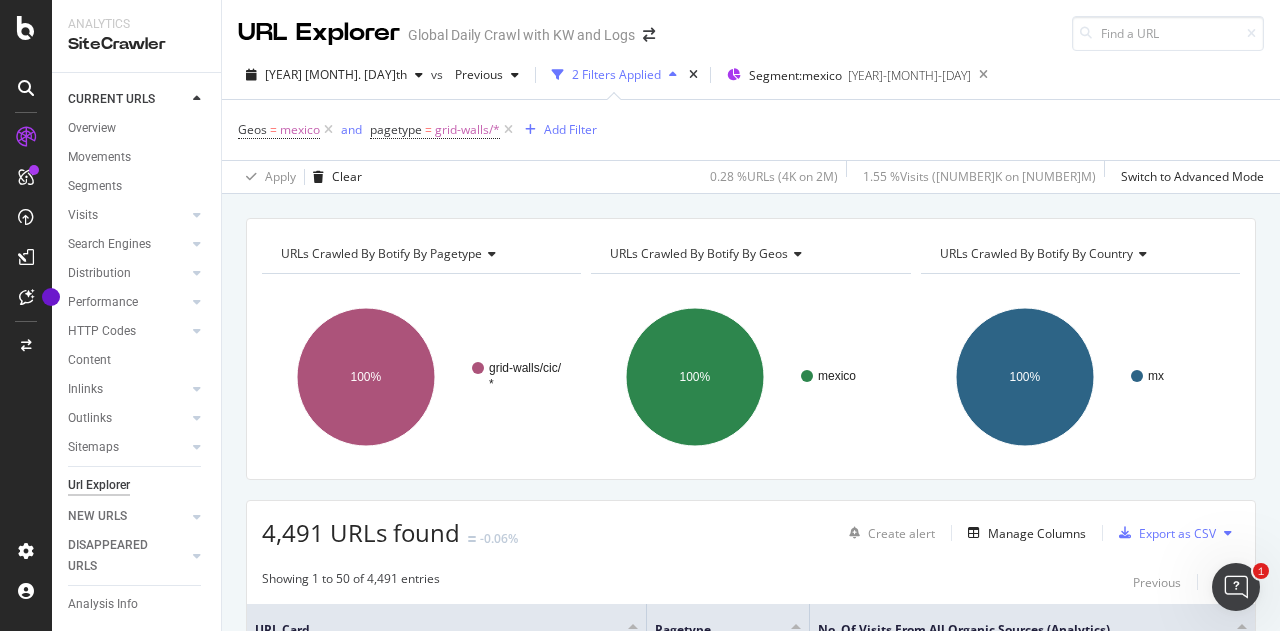 click at bounding box center (795, 254) 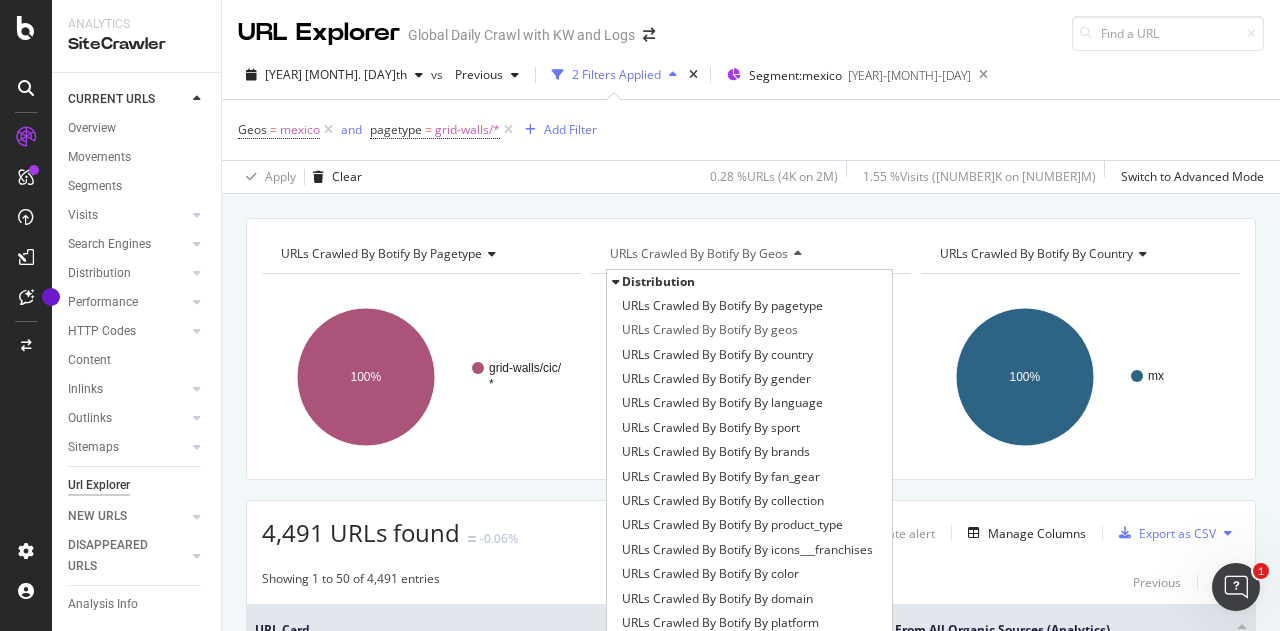 click on "URLs Crawled By Botify By pagetype" at bounding box center (420, 254) 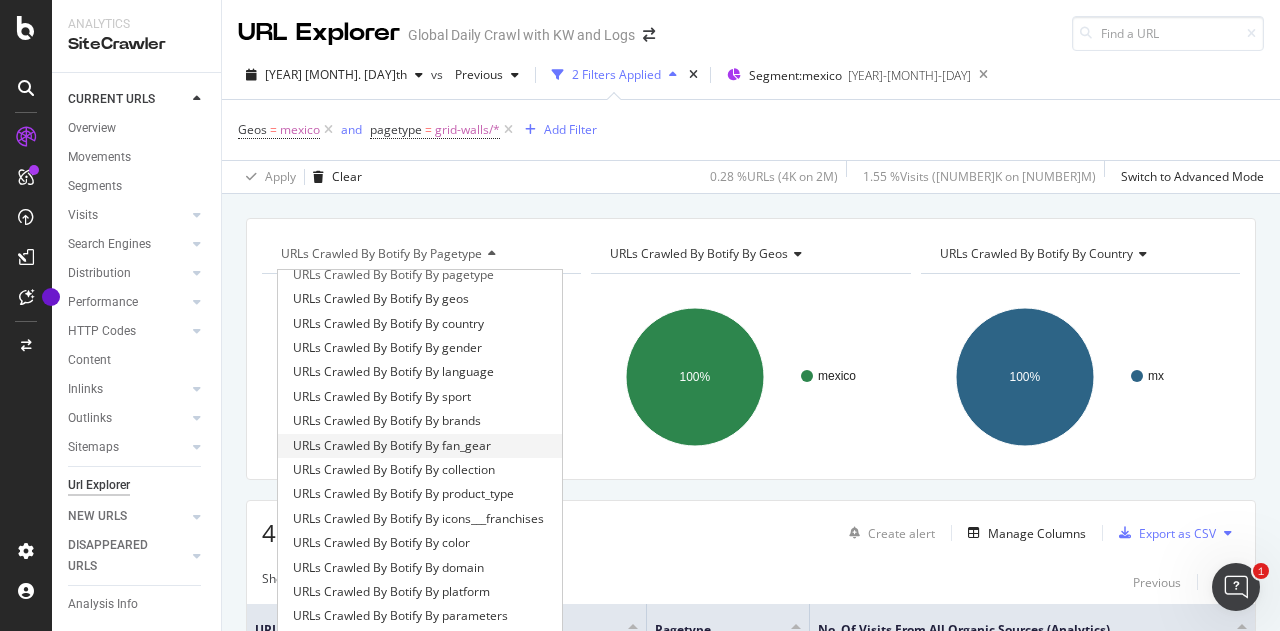 scroll, scrollTop: 0, scrollLeft: 0, axis: both 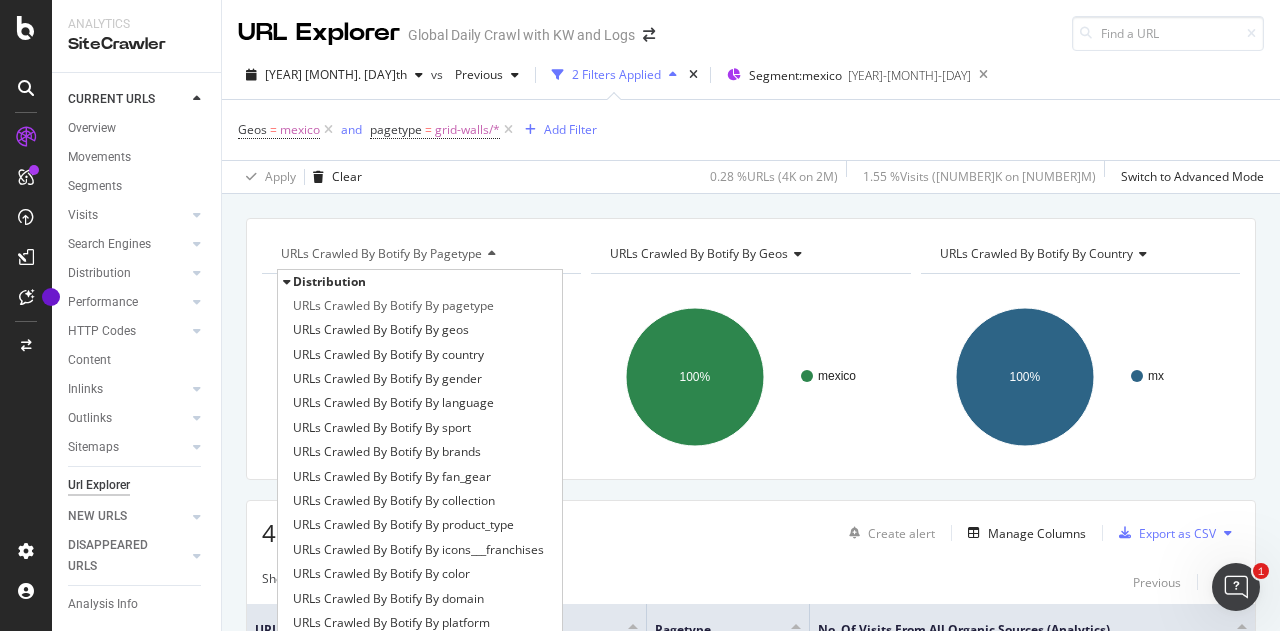 click on "URLs Crawled By Botify By pagetype" at bounding box center (420, 254) 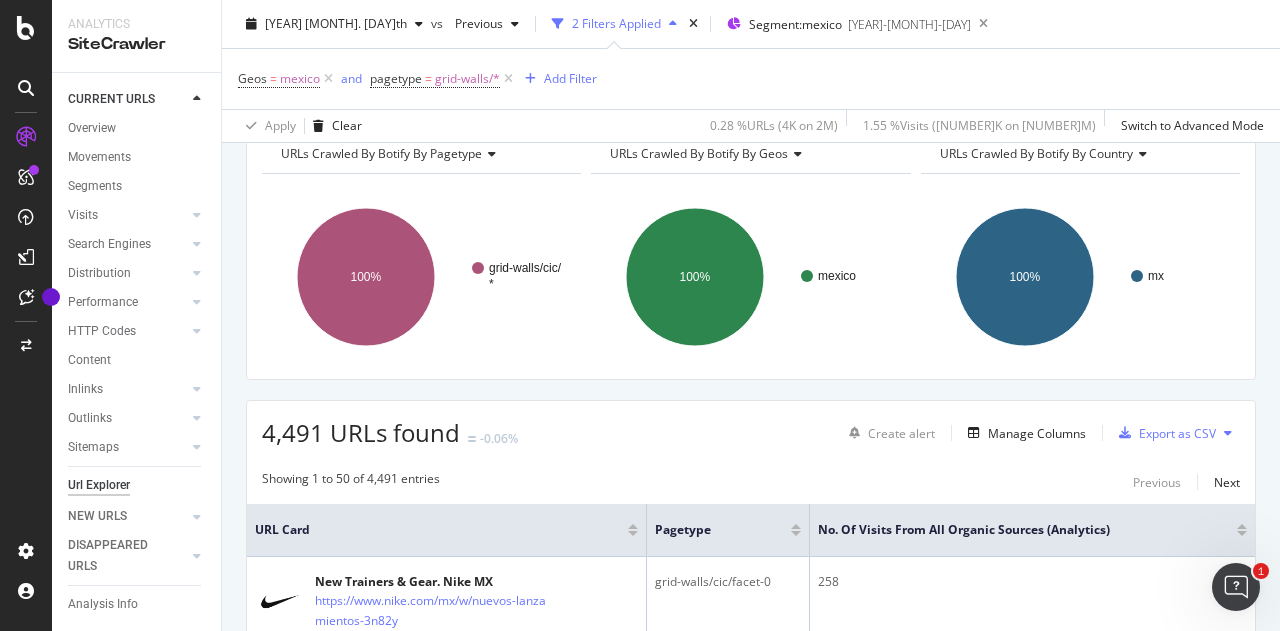 scroll, scrollTop: 0, scrollLeft: 0, axis: both 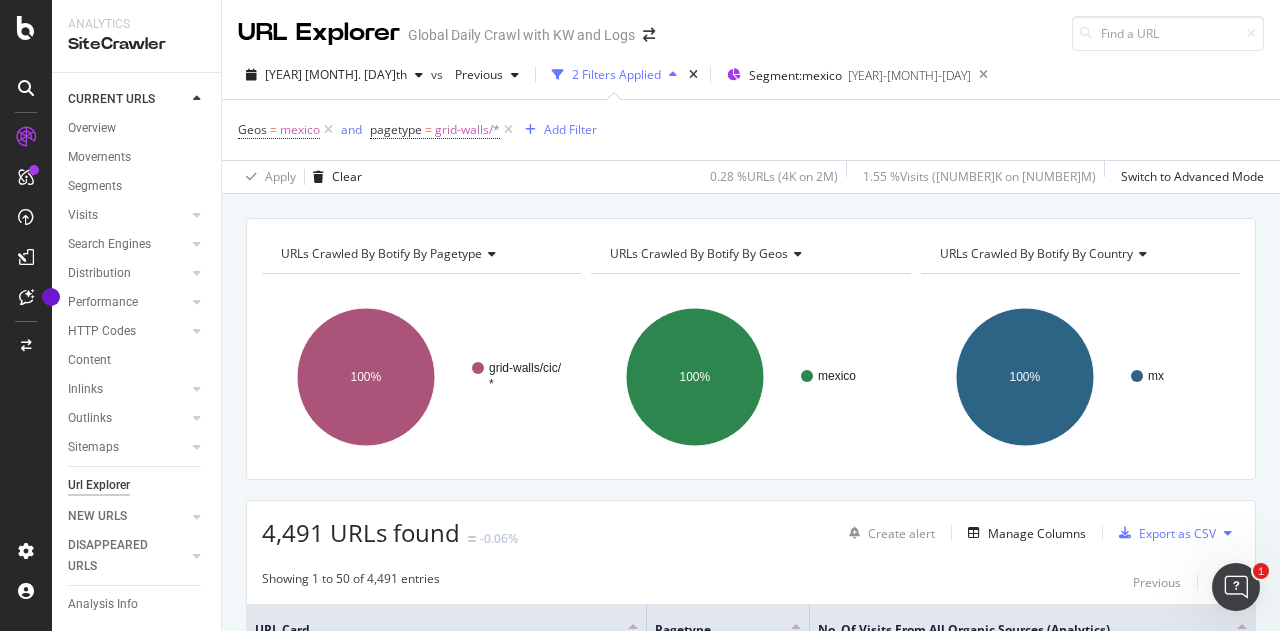 click at bounding box center (489, 254) 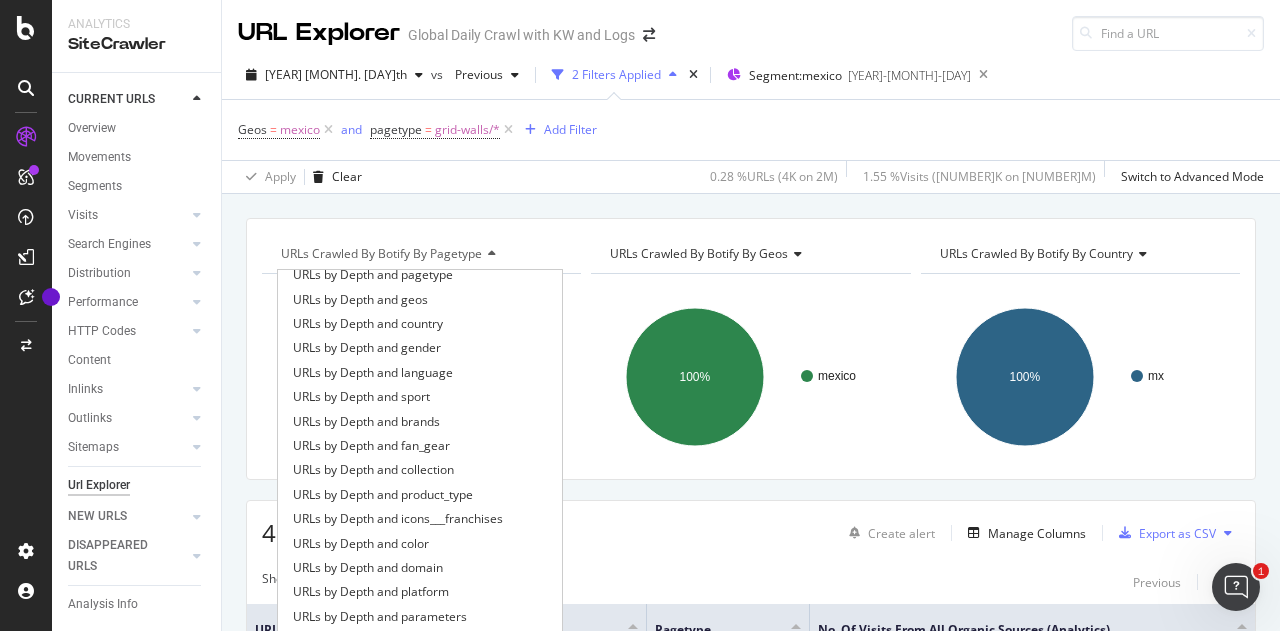 scroll, scrollTop: 438, scrollLeft: 0, axis: vertical 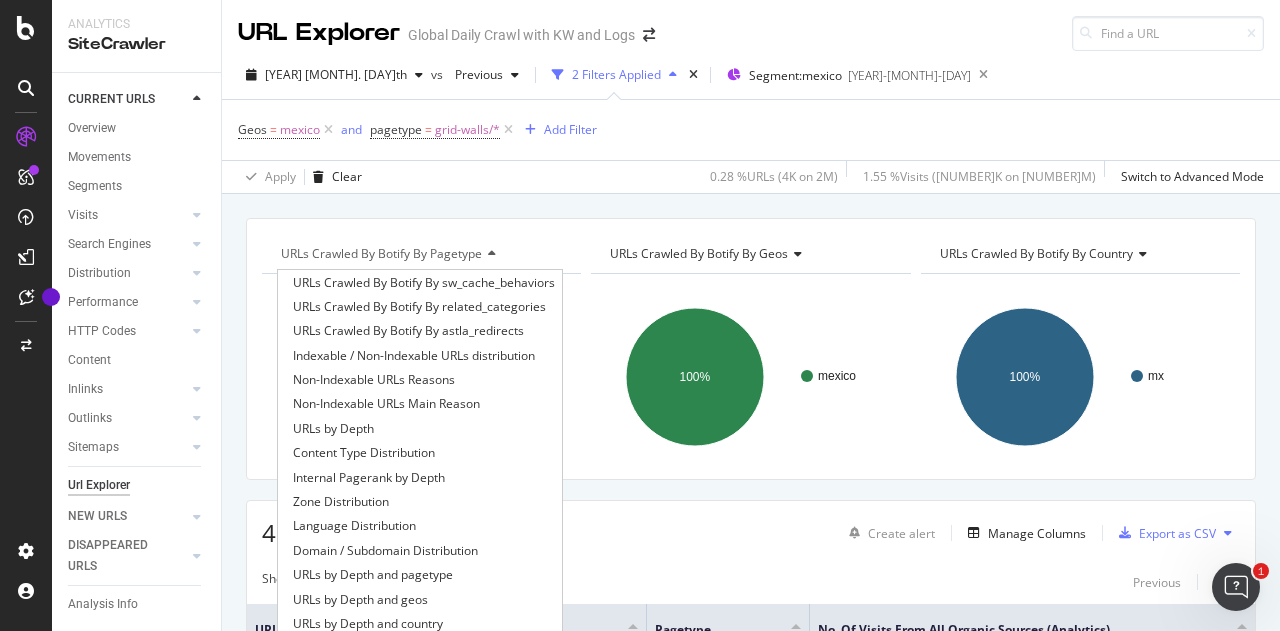 click on "URLs Crawled By Botify By pagetype Distribution URLs Crawled By Botify By pagetype URLs Crawled By Botify By geos URLs Crawled By Botify By country URLs Crawled By Botify By gender URLs Crawled By Botify By language URLs Crawled By Botify By sport URLs Crawled By Botify By brands URLs Crawled By Botify By fan_gear URLs Crawled By Botify By collection URLs Crawled By Botify By product_type URLs Crawled By Botify By icons___franchises URLs Crawled By Botify By color URLs Crawled By Botify By domain URLs Crawled By Botify By platform URLs Crawled By Botify By parameters URLs Crawled By Botify By seo_tests URLs Crawled By Botify By sw_test URLs Crawled By Botify By sw_cache_behaviors URLs Crawled By Botify By related_categories URLs Crawled By Botify By astla_redirects Indexable / Non-Indexable URLs distribution Non-Indexable URLs Reasons Non-Indexable URLs Main Reason URLs by Depth Content Type Distribution Internal Pagerank by Depth Zone Distribution Language Distribution HTML Extract ×" at bounding box center (751, 349) 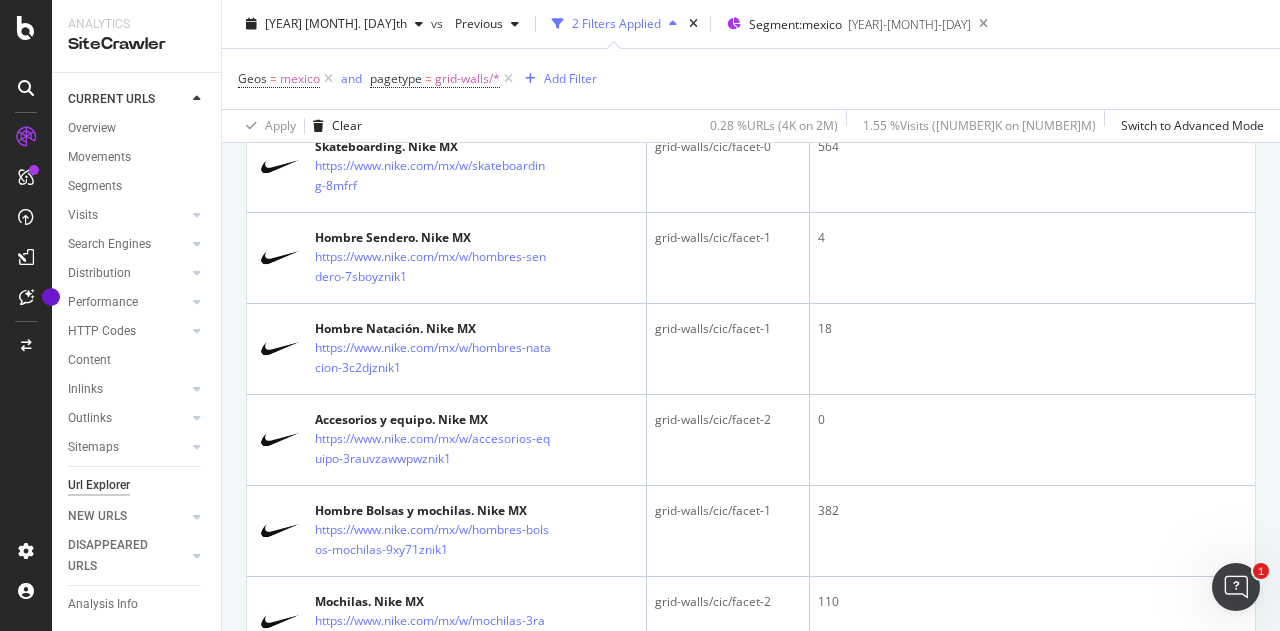 scroll, scrollTop: 4823, scrollLeft: 0, axis: vertical 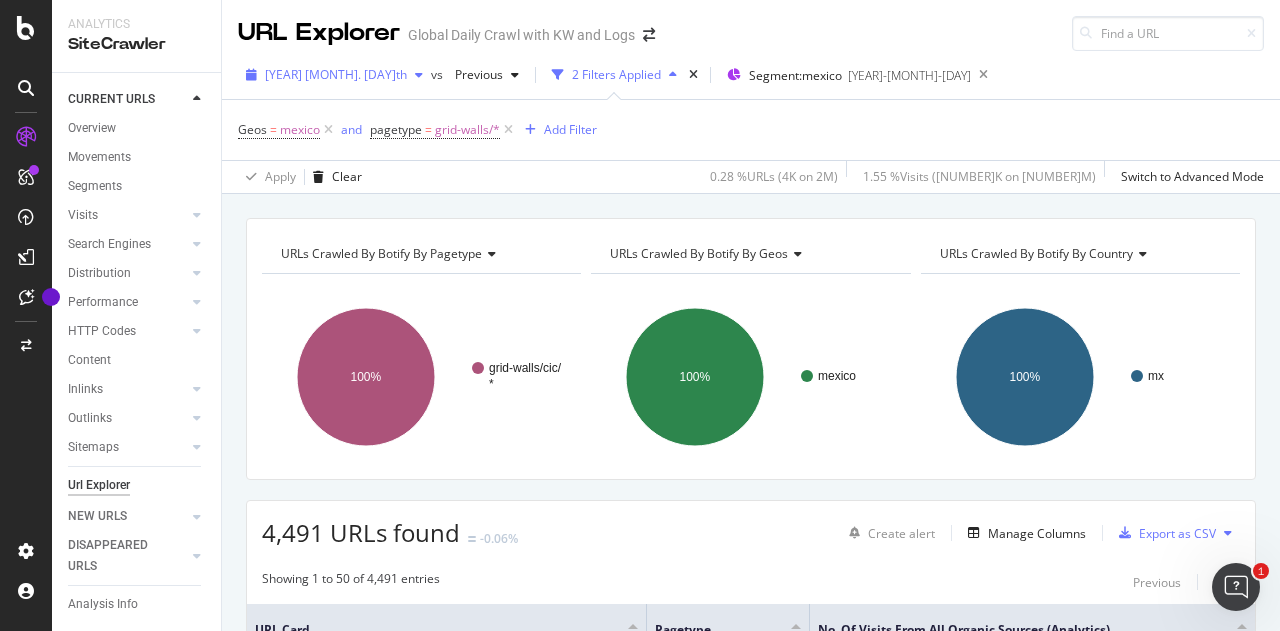 click at bounding box center [419, 75] 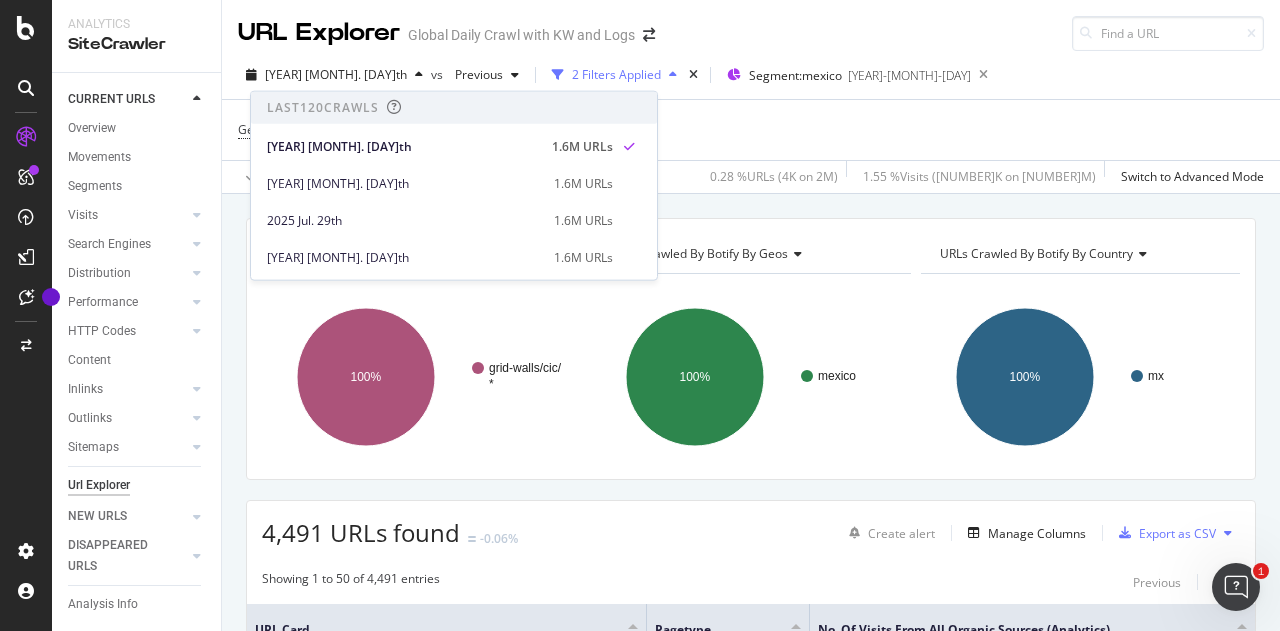 click on "URLs Crawled By Botify By country
Chart (by Value) Table Expand Export as CSV Export as PNG Add to Custom Report
×
mx 100% country Crawled URLs mx 4,491 mx" at bounding box center [751, 2846] 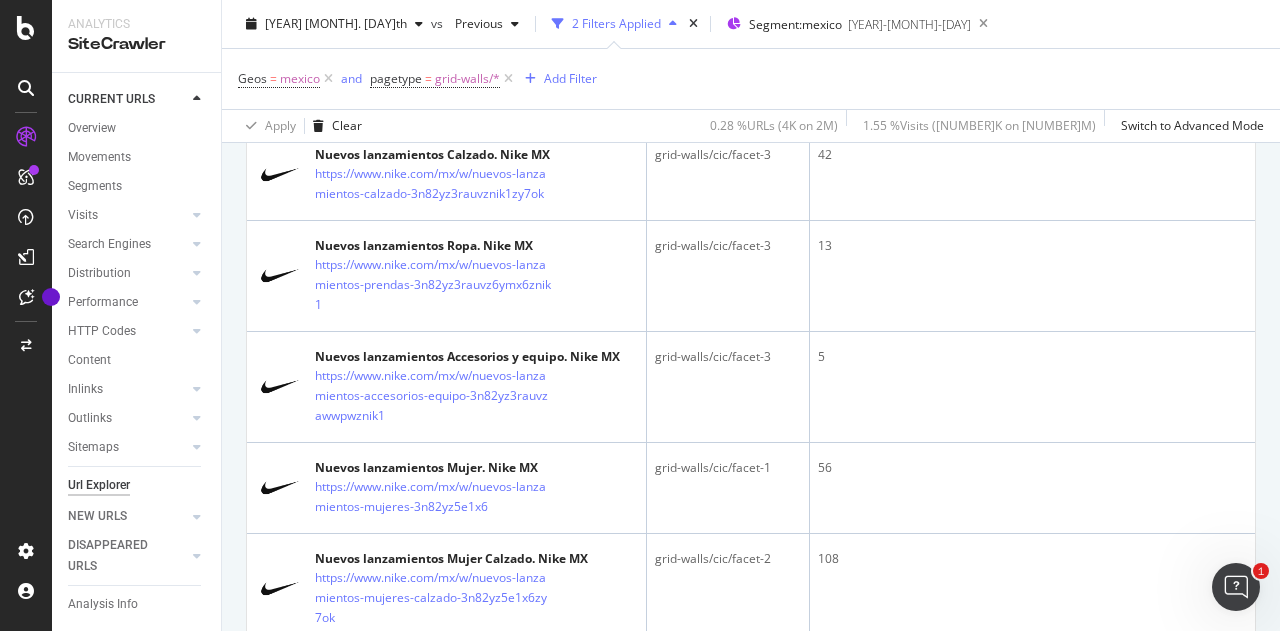 scroll, scrollTop: 300, scrollLeft: 0, axis: vertical 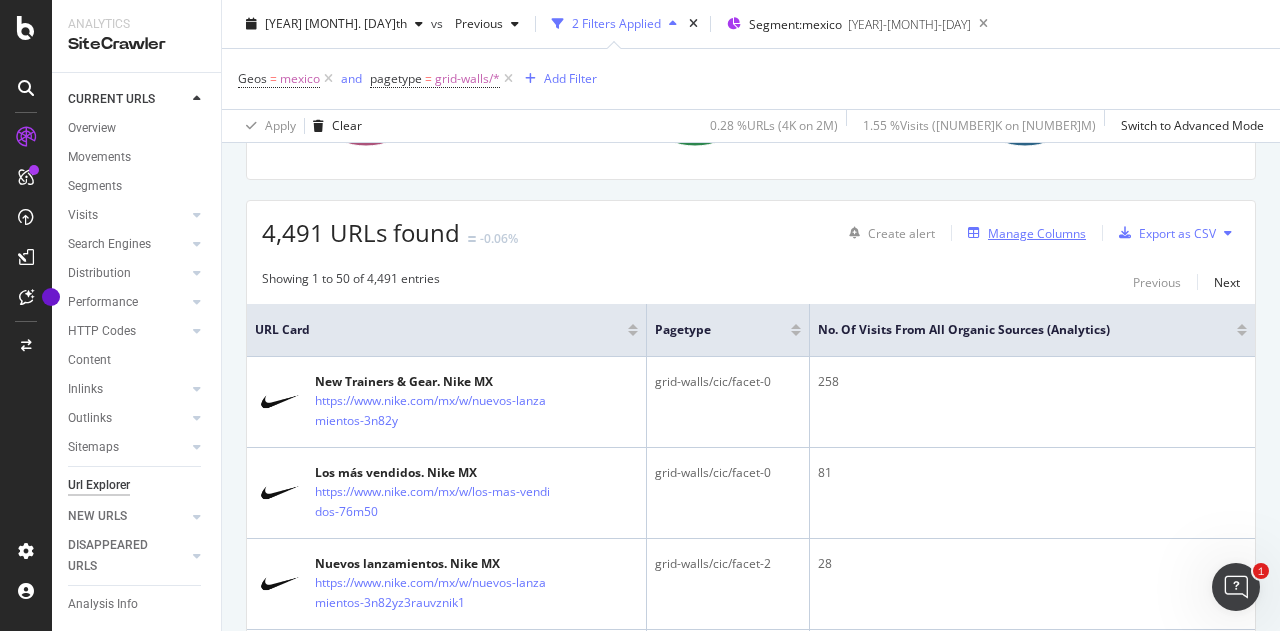click on "Manage Columns" at bounding box center [1037, 233] 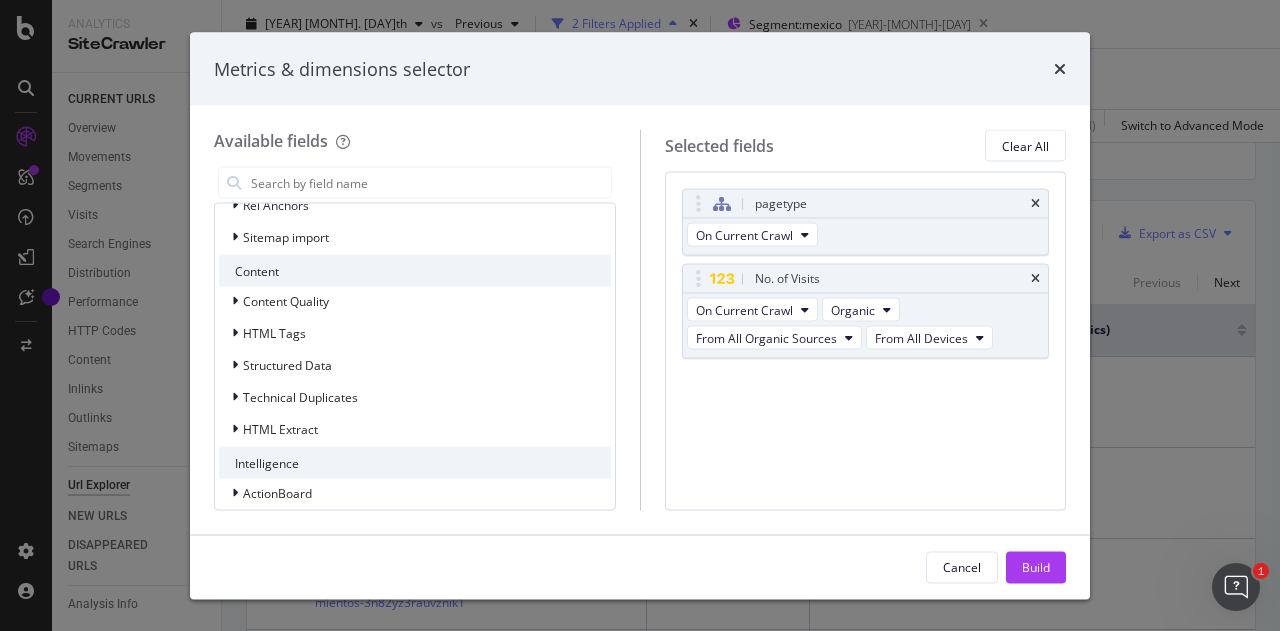 scroll, scrollTop: 495, scrollLeft: 0, axis: vertical 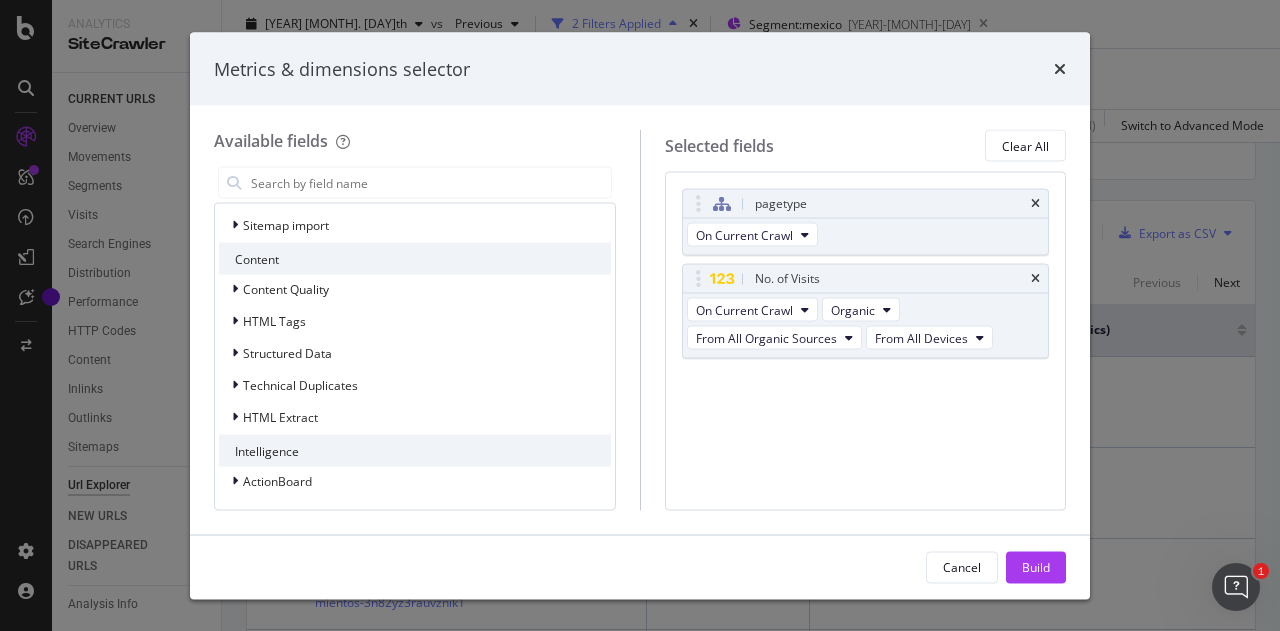 click on "Metrics & dimensions selector" at bounding box center [640, 69] 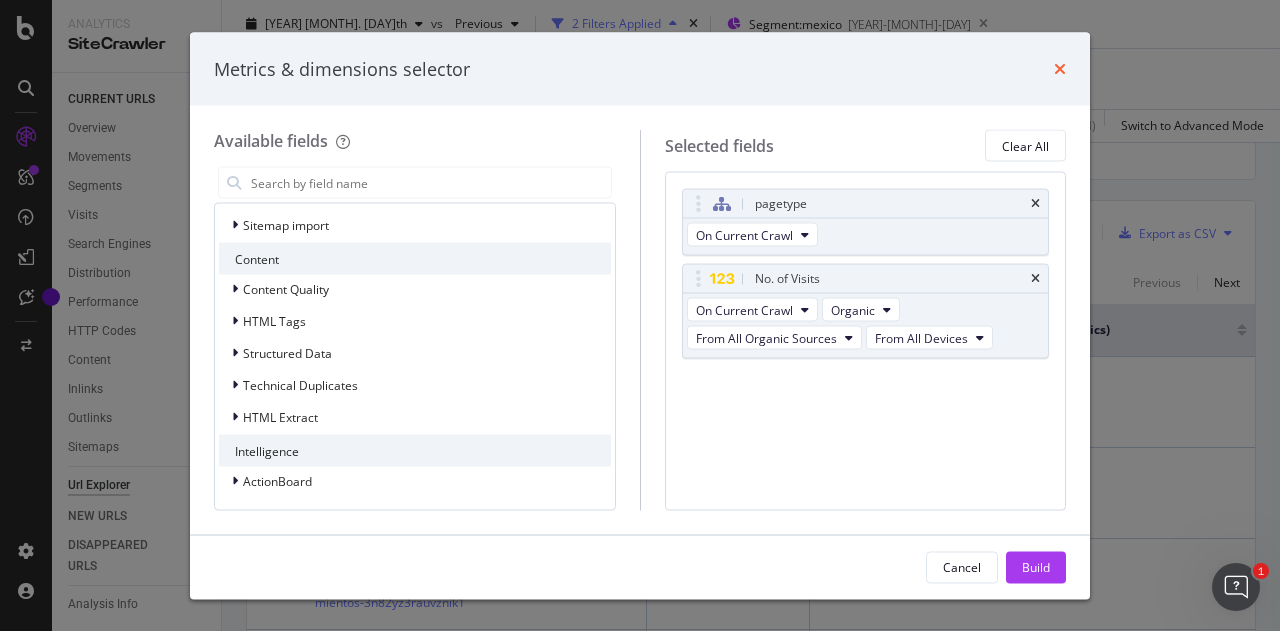 click at bounding box center (1060, 69) 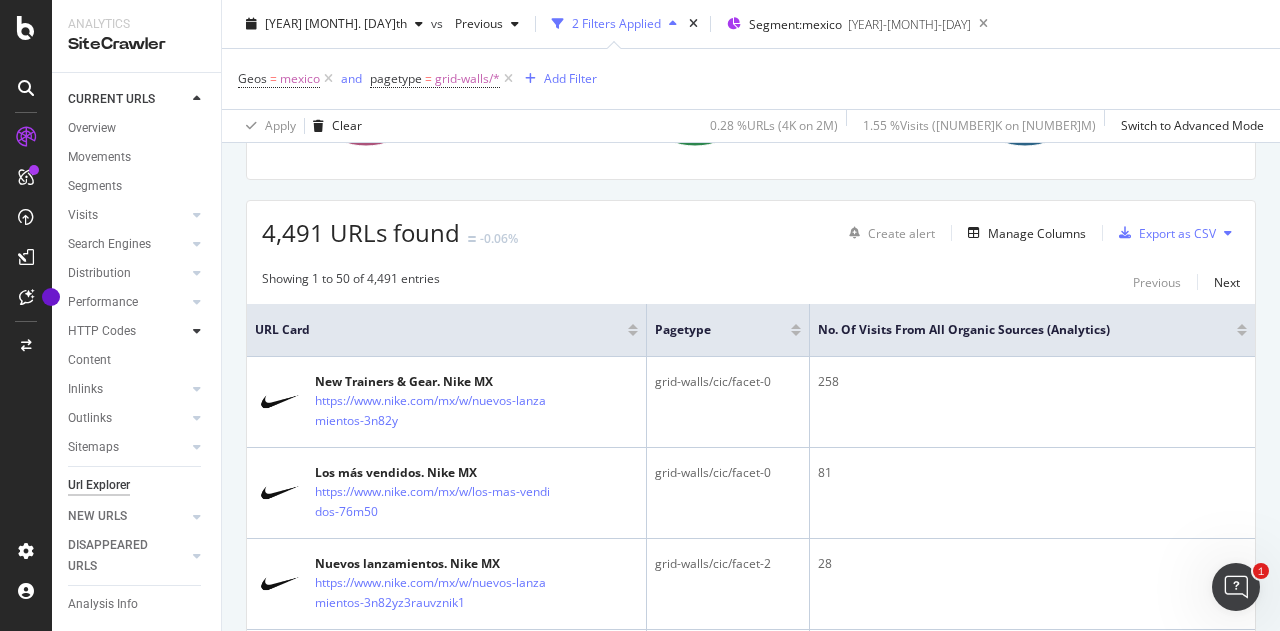 click at bounding box center [197, 331] 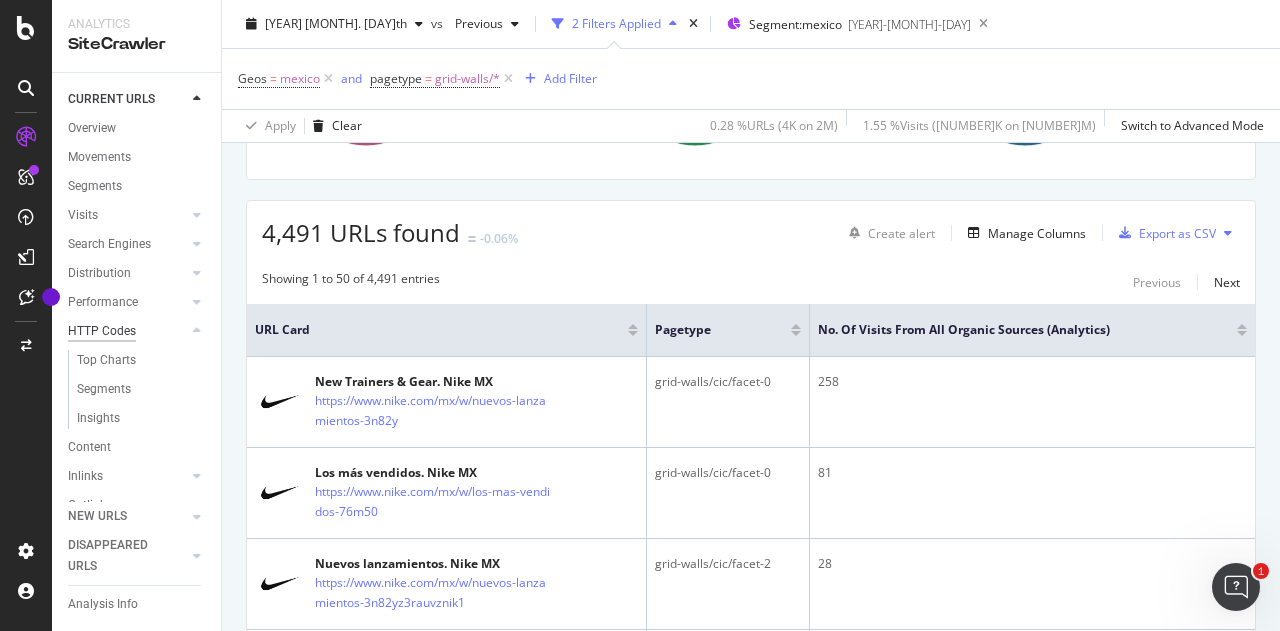 click on "HTTP Codes" at bounding box center [102, 331] 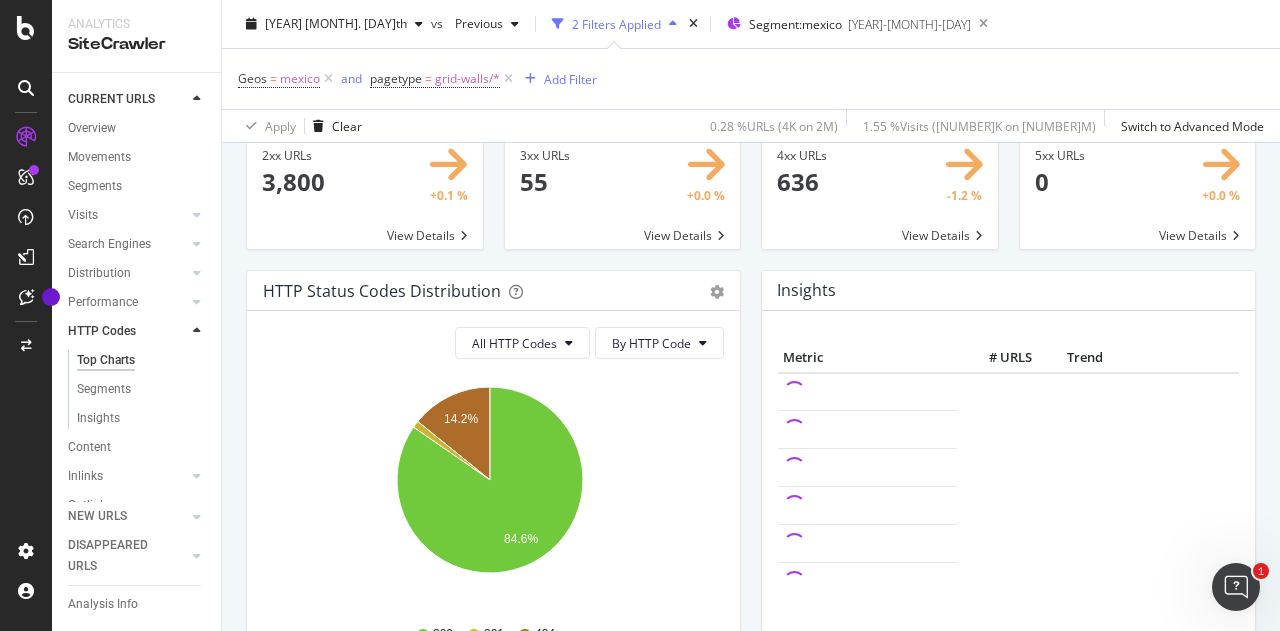 scroll, scrollTop: 0, scrollLeft: 0, axis: both 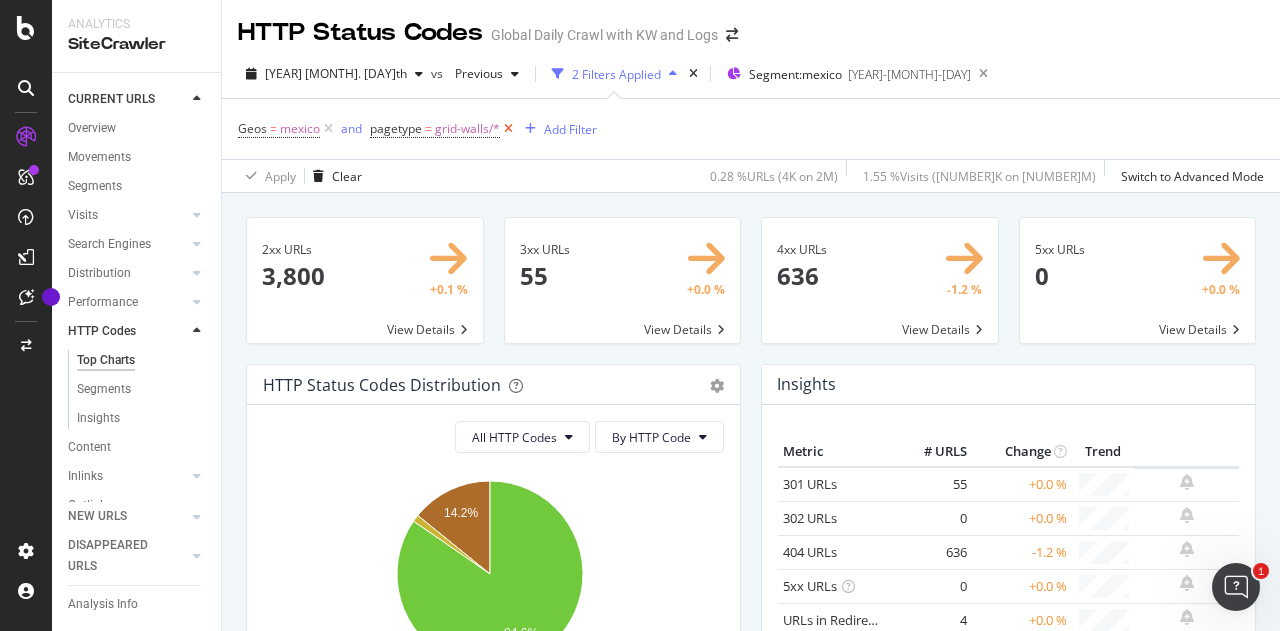 click at bounding box center [508, 129] 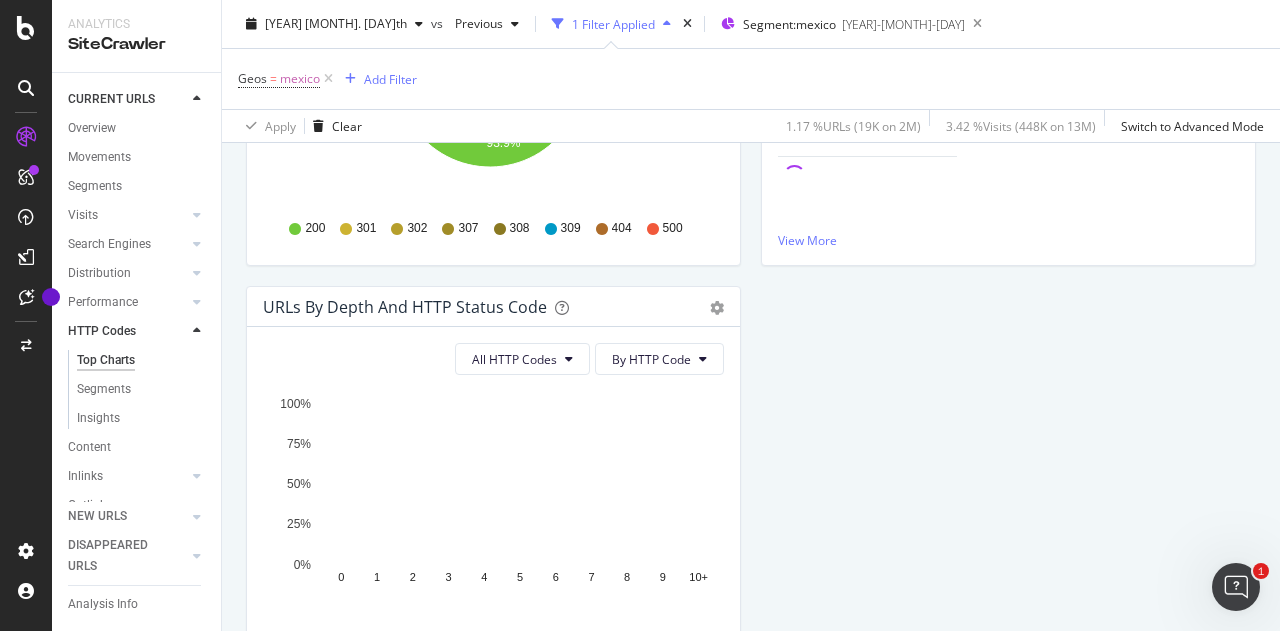 scroll, scrollTop: 300, scrollLeft: 0, axis: vertical 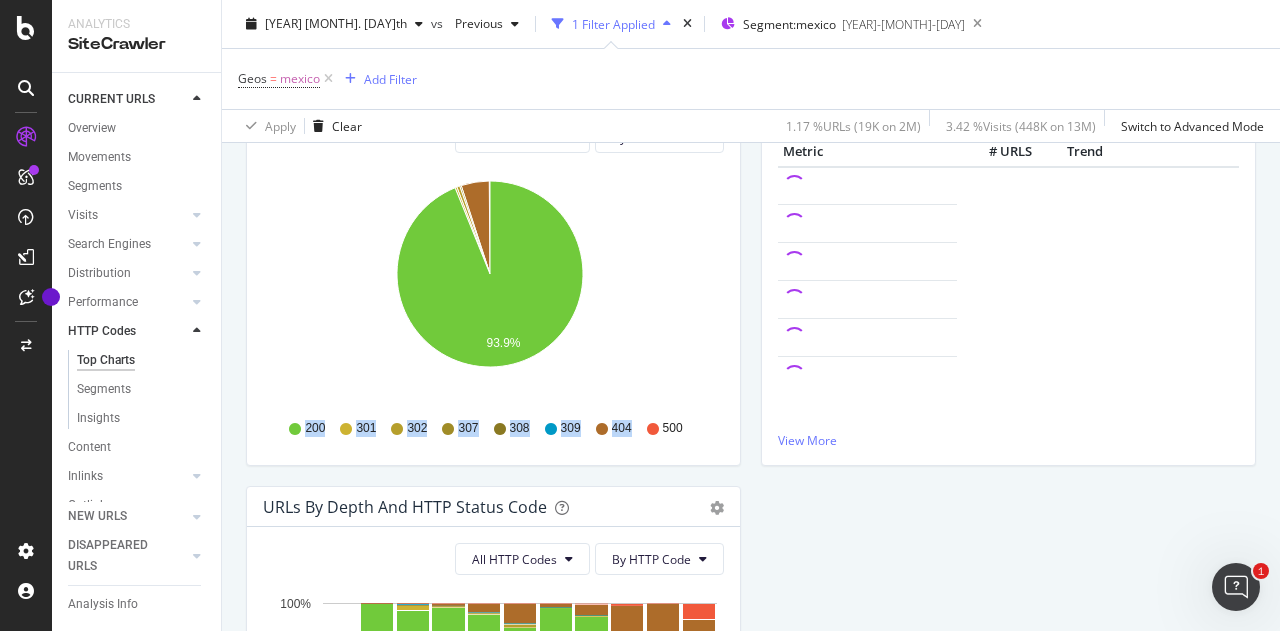 drag, startPoint x: 628, startPoint y: 423, endPoint x: 286, endPoint y: 417, distance: 342.0526 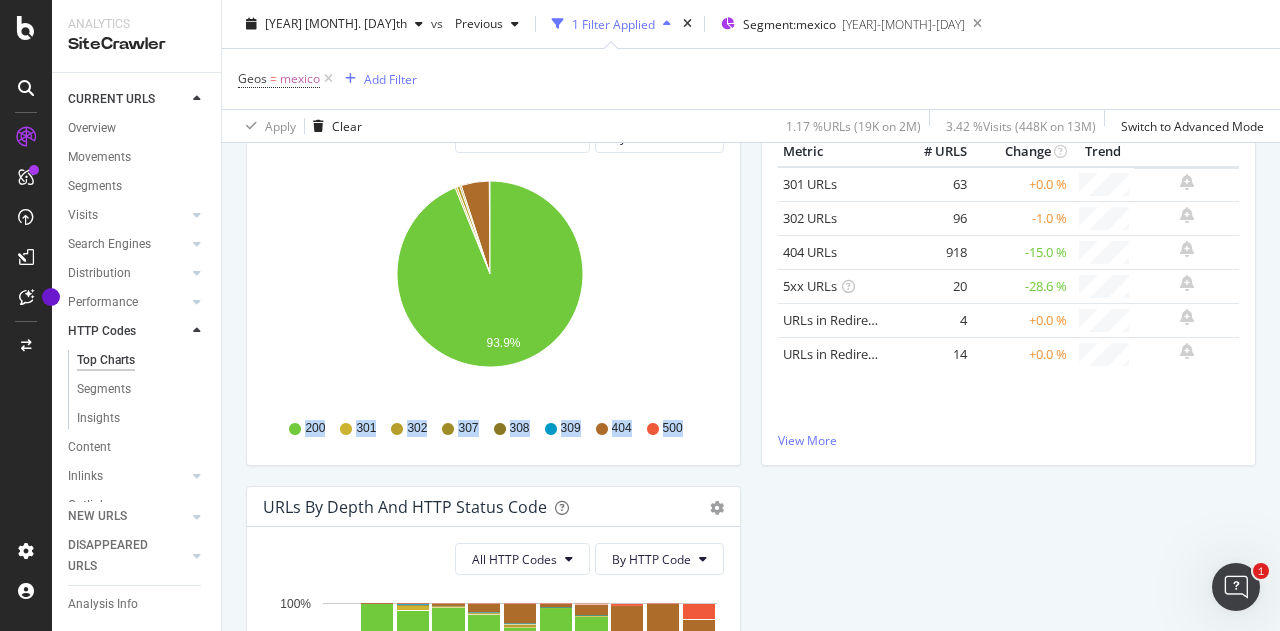 drag, startPoint x: 700, startPoint y: 430, endPoint x: 438, endPoint y: 425, distance: 262.0477 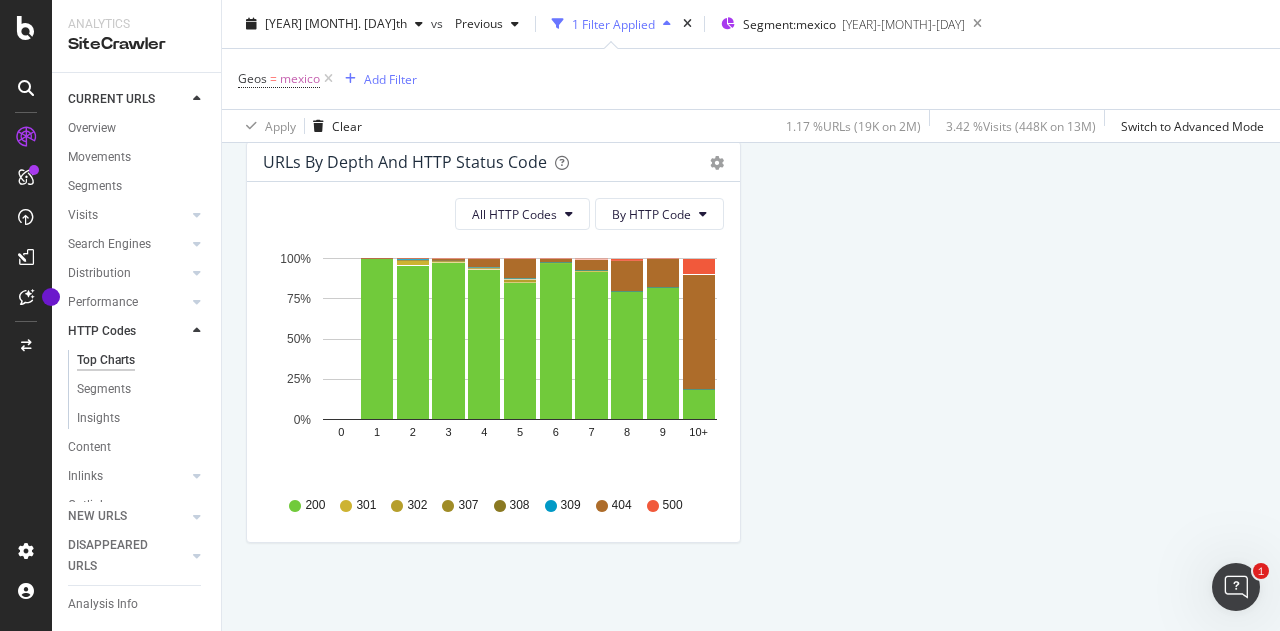 scroll, scrollTop: 145, scrollLeft: 0, axis: vertical 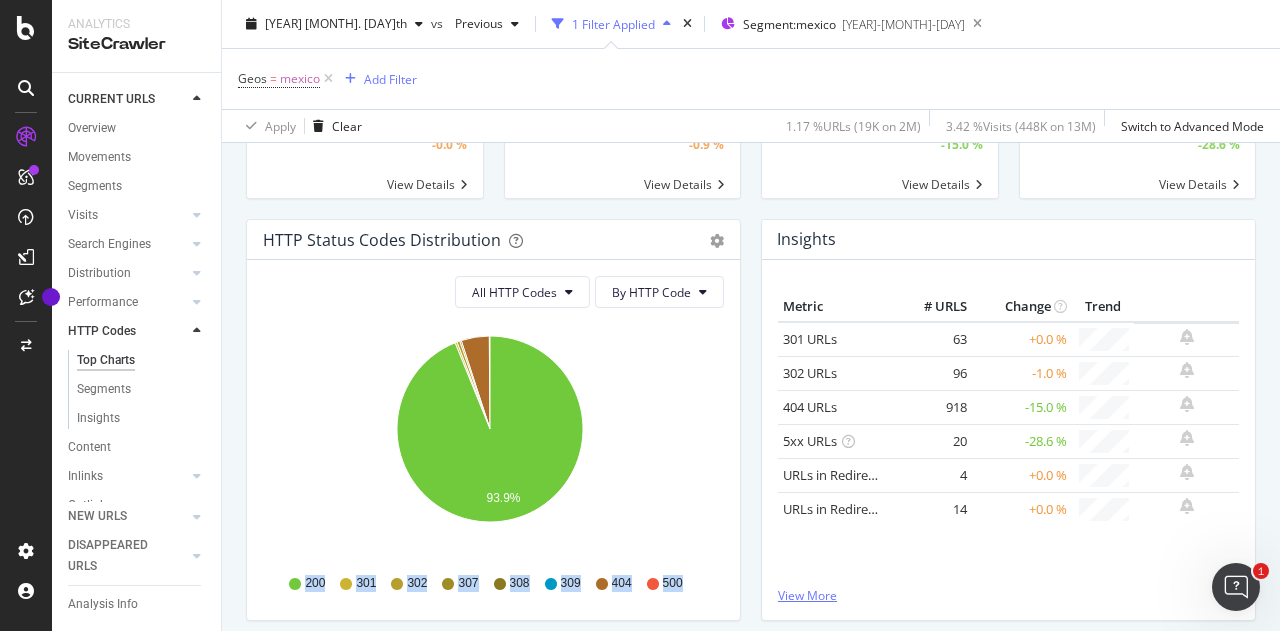 click on "View More" at bounding box center (1008, 595) 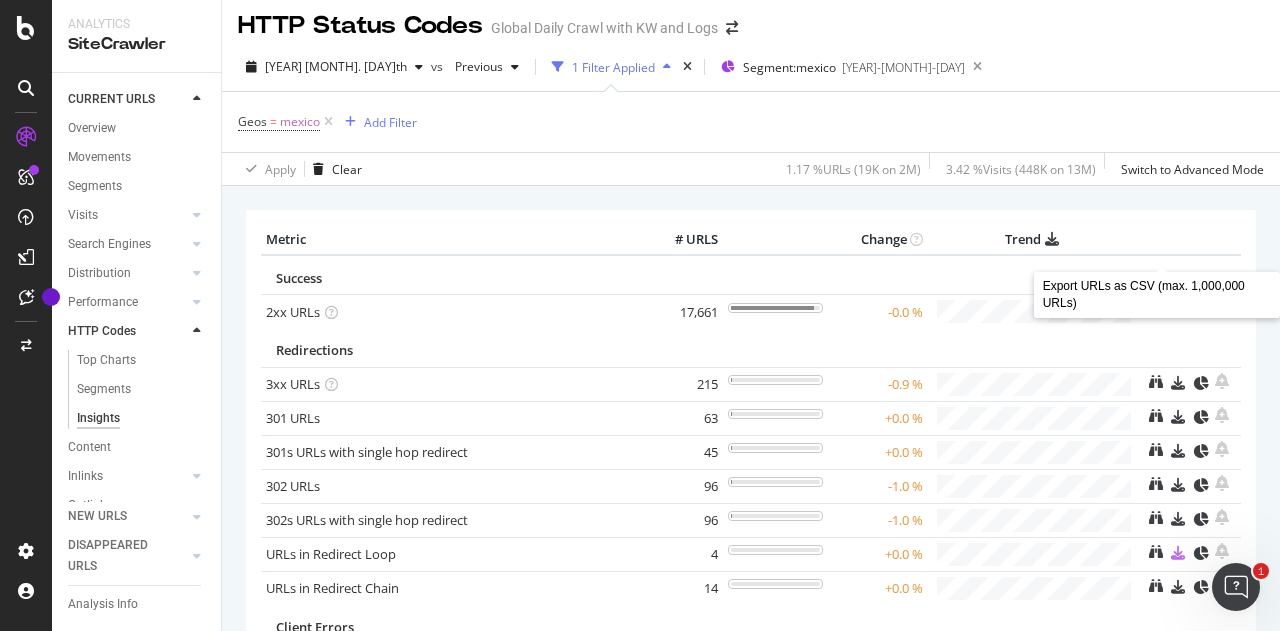 scroll, scrollTop: 0, scrollLeft: 0, axis: both 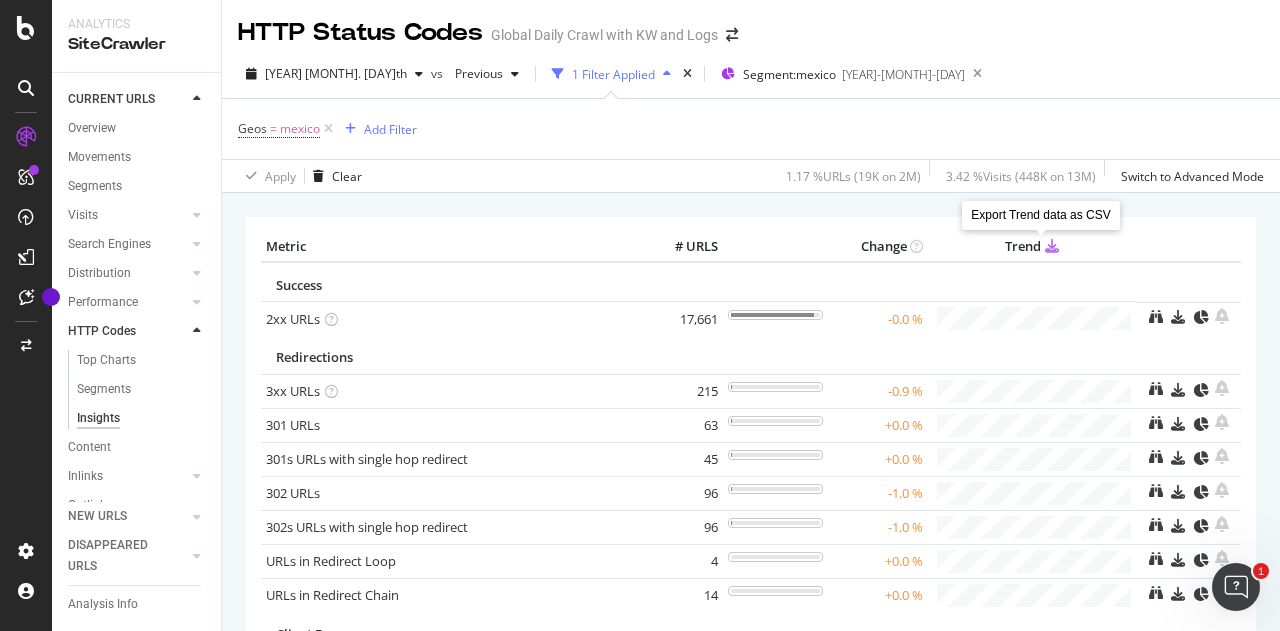 click at bounding box center [1052, 245] 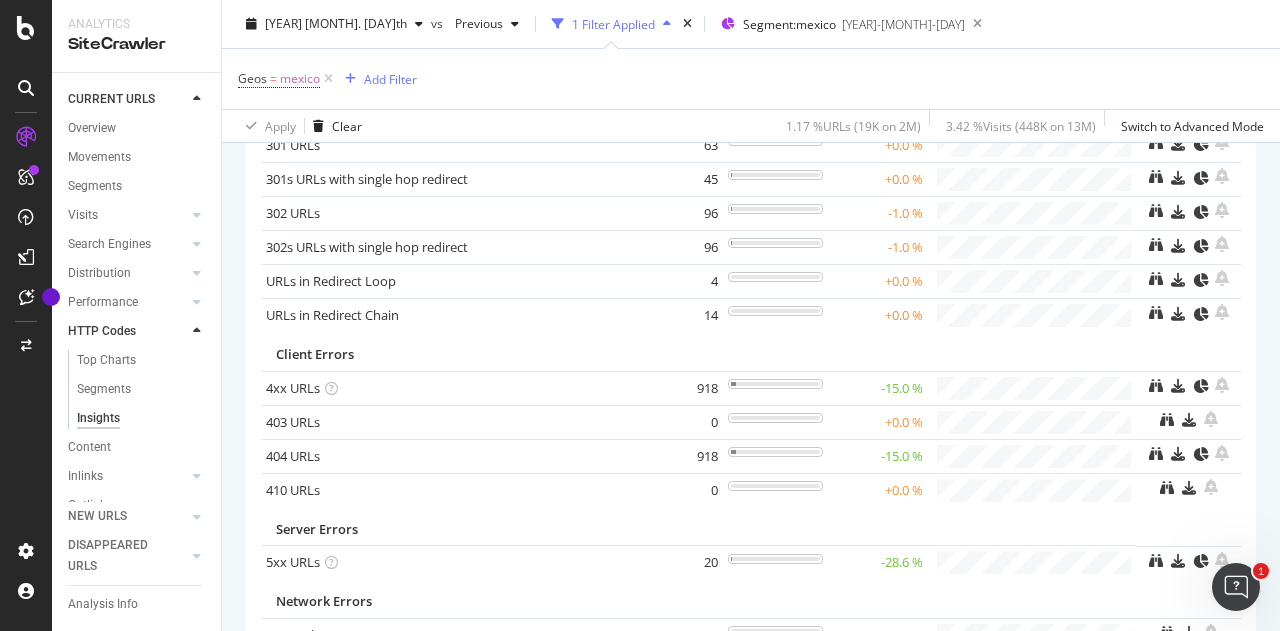 scroll, scrollTop: 380, scrollLeft: 0, axis: vertical 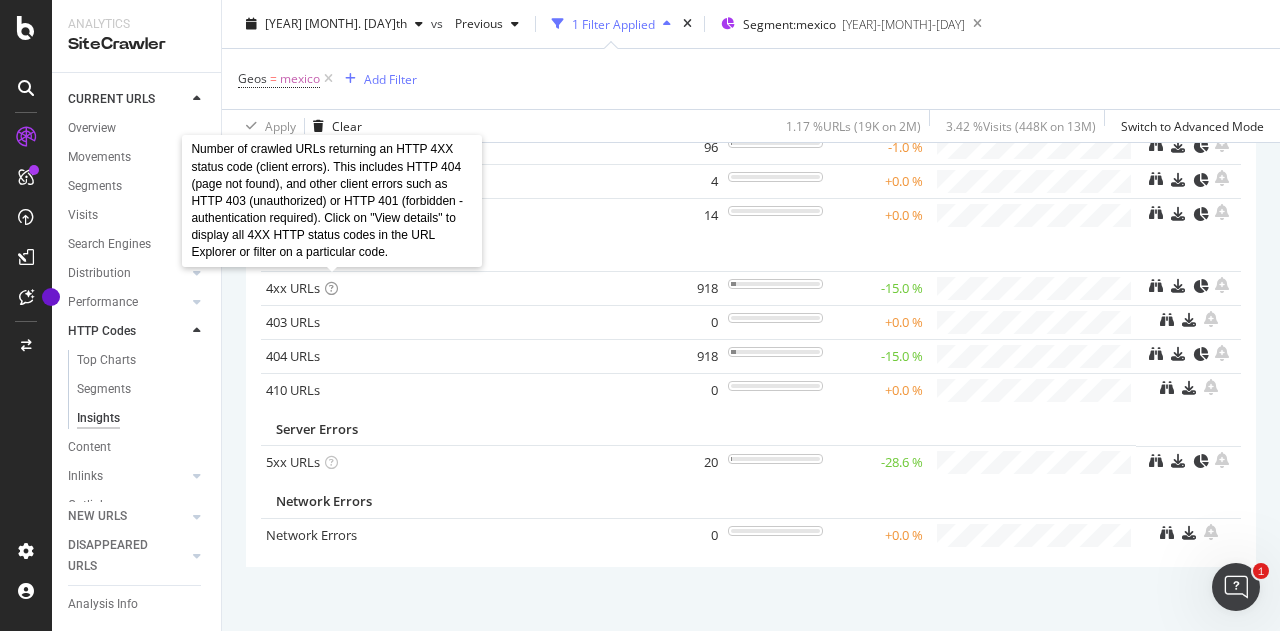 click at bounding box center (331, 288) 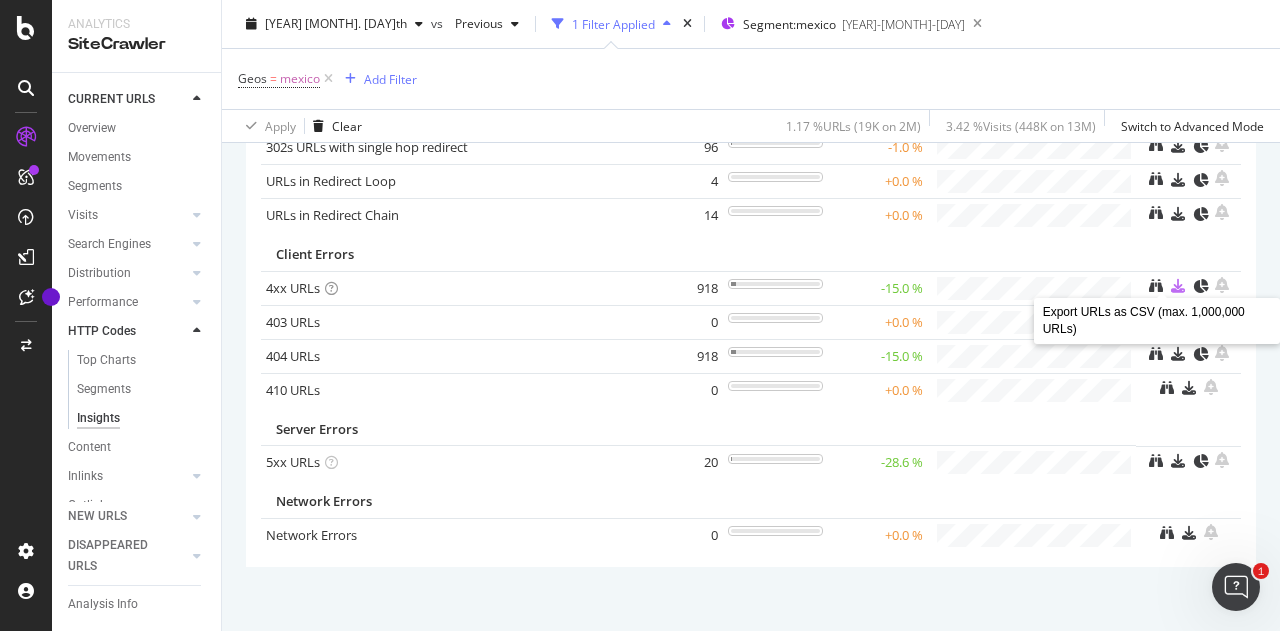 click at bounding box center [1178, 286] 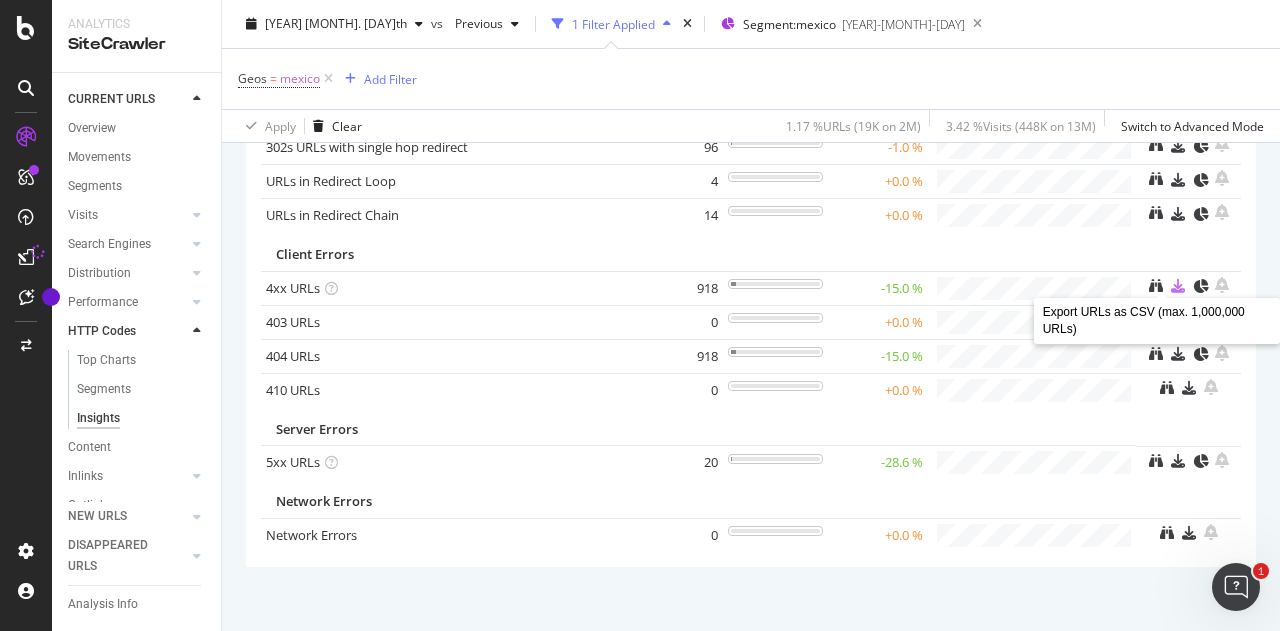 click at bounding box center (1178, 286) 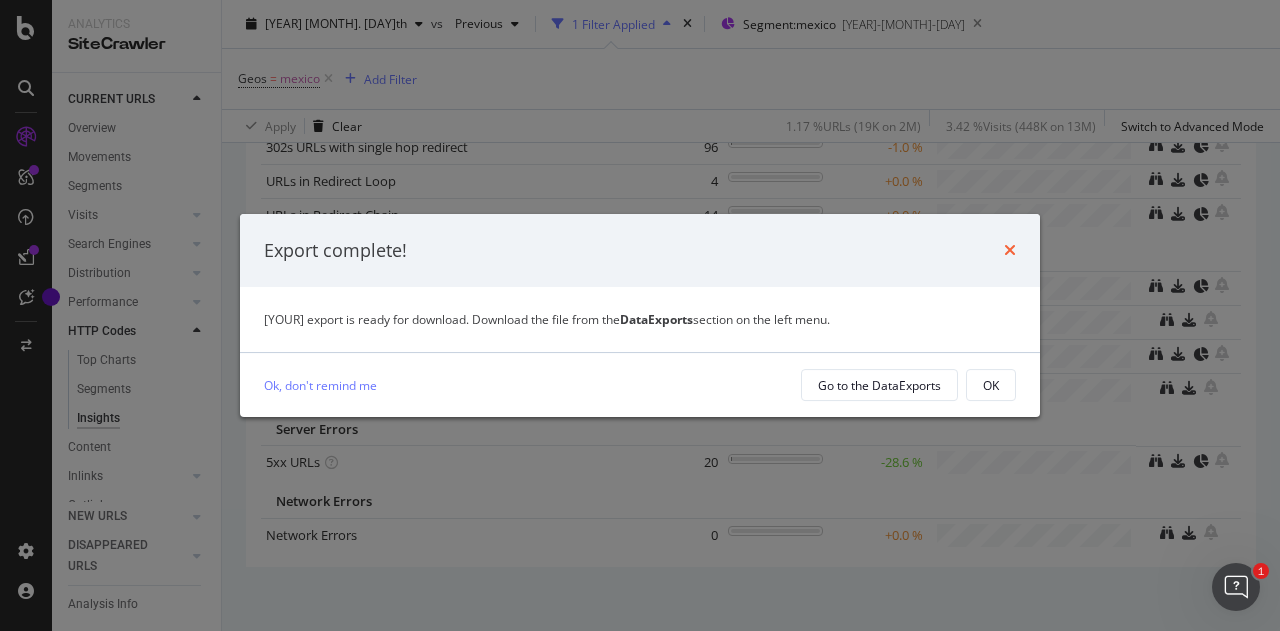 click at bounding box center [1010, 250] 